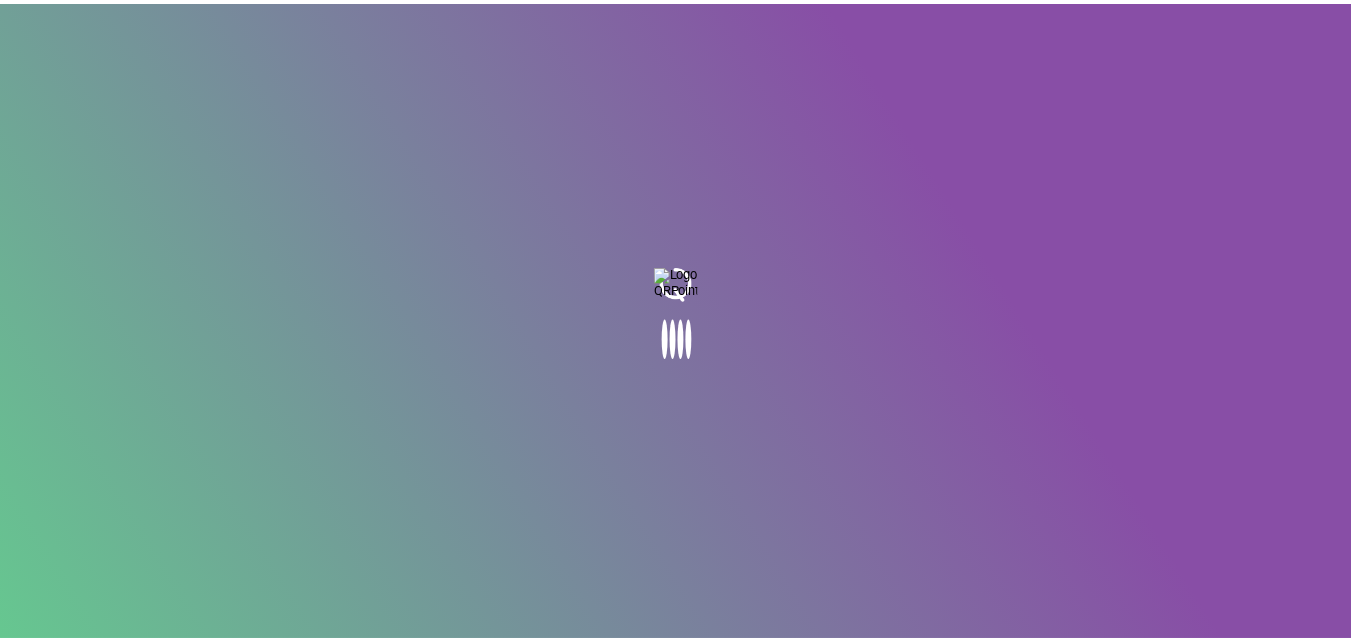 scroll, scrollTop: 0, scrollLeft: 0, axis: both 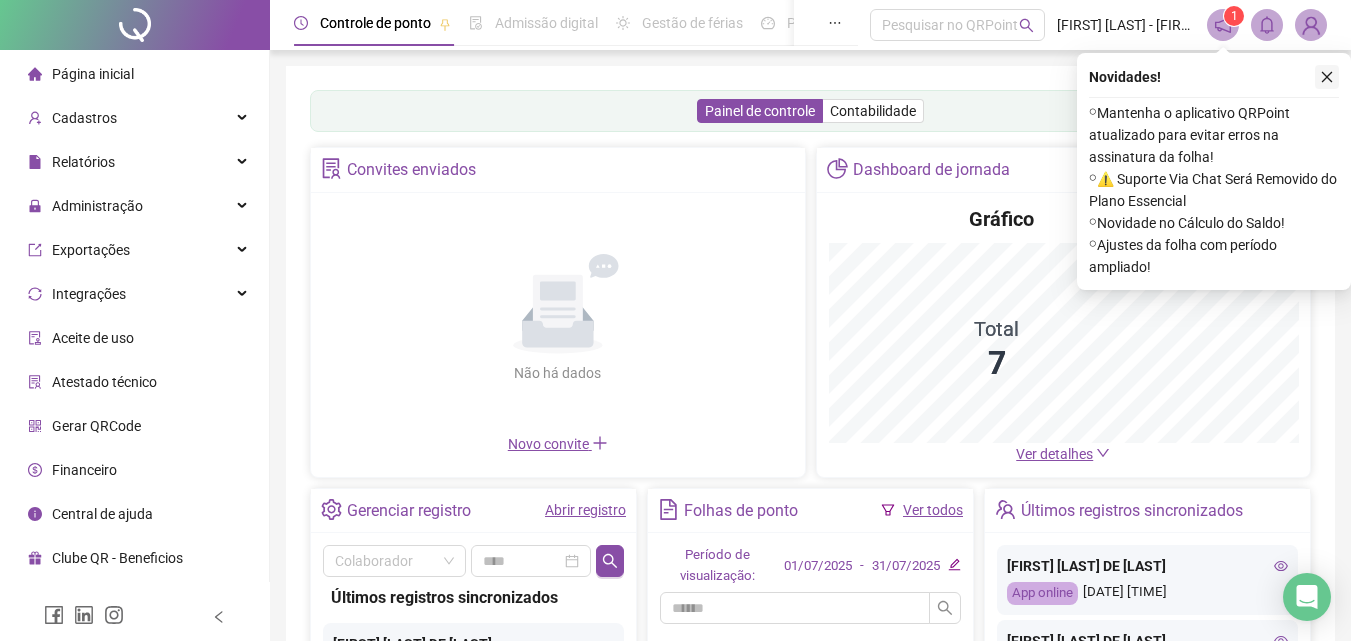 click 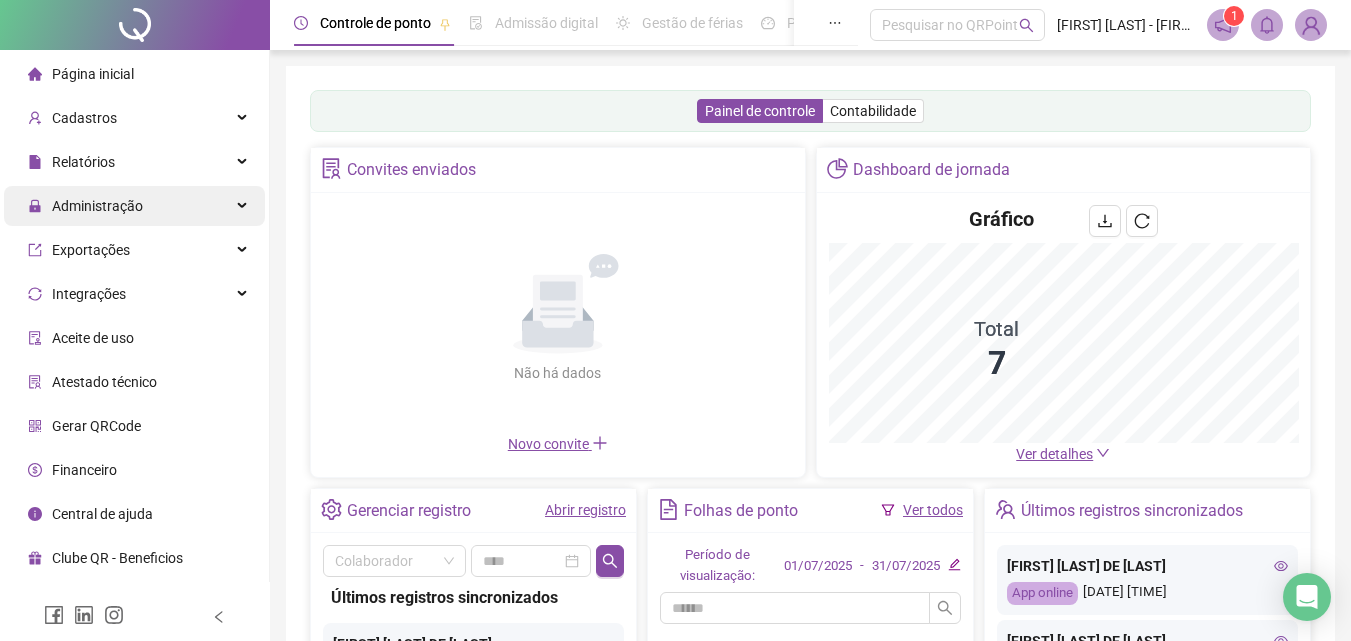 click on "Administração" at bounding box center (134, 206) 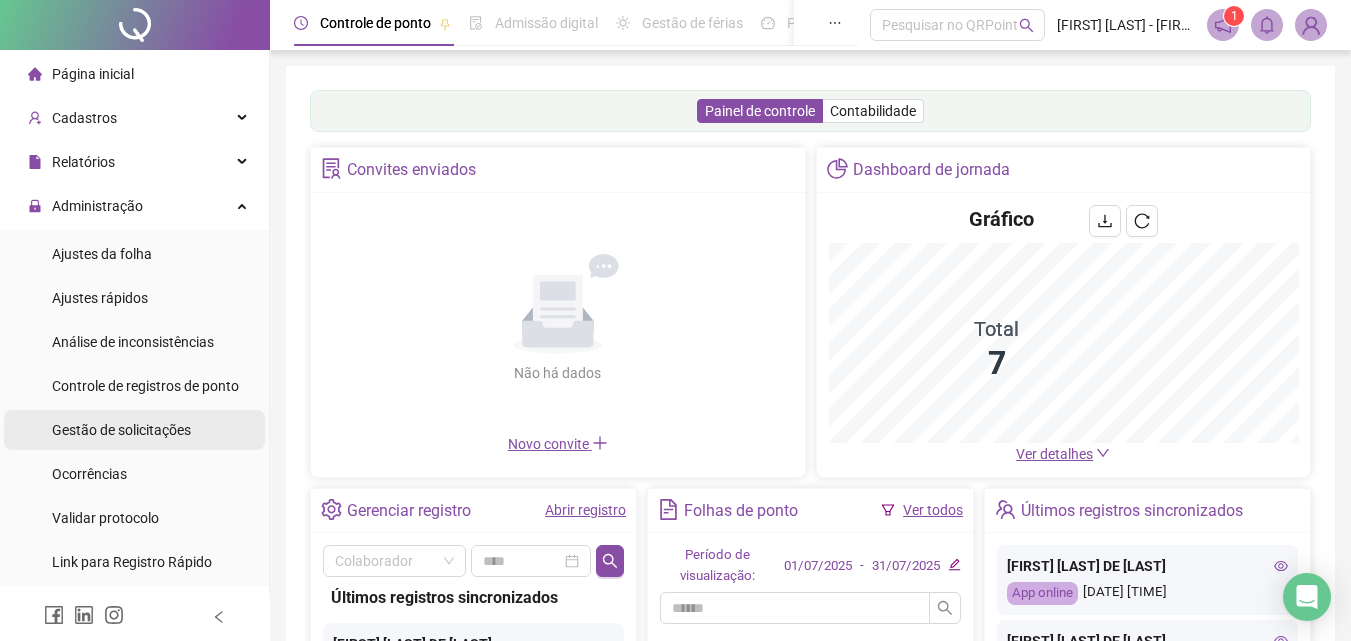 click on "Gestão de solicitações" at bounding box center [121, 430] 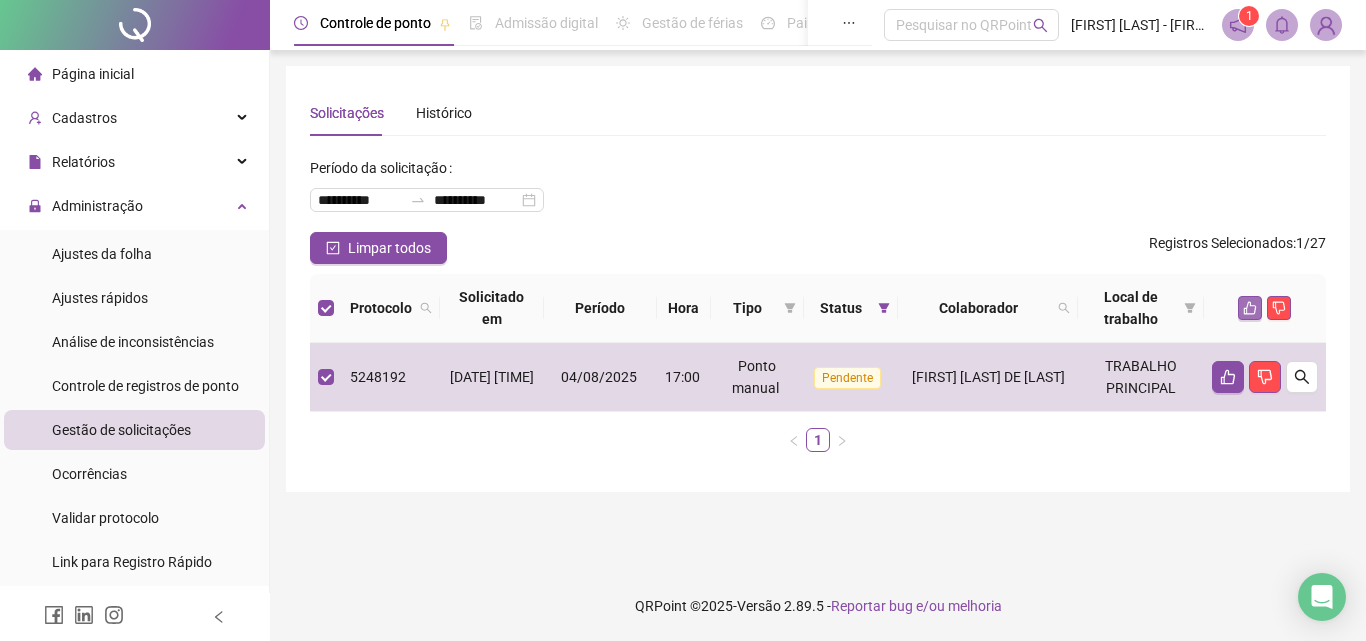 click 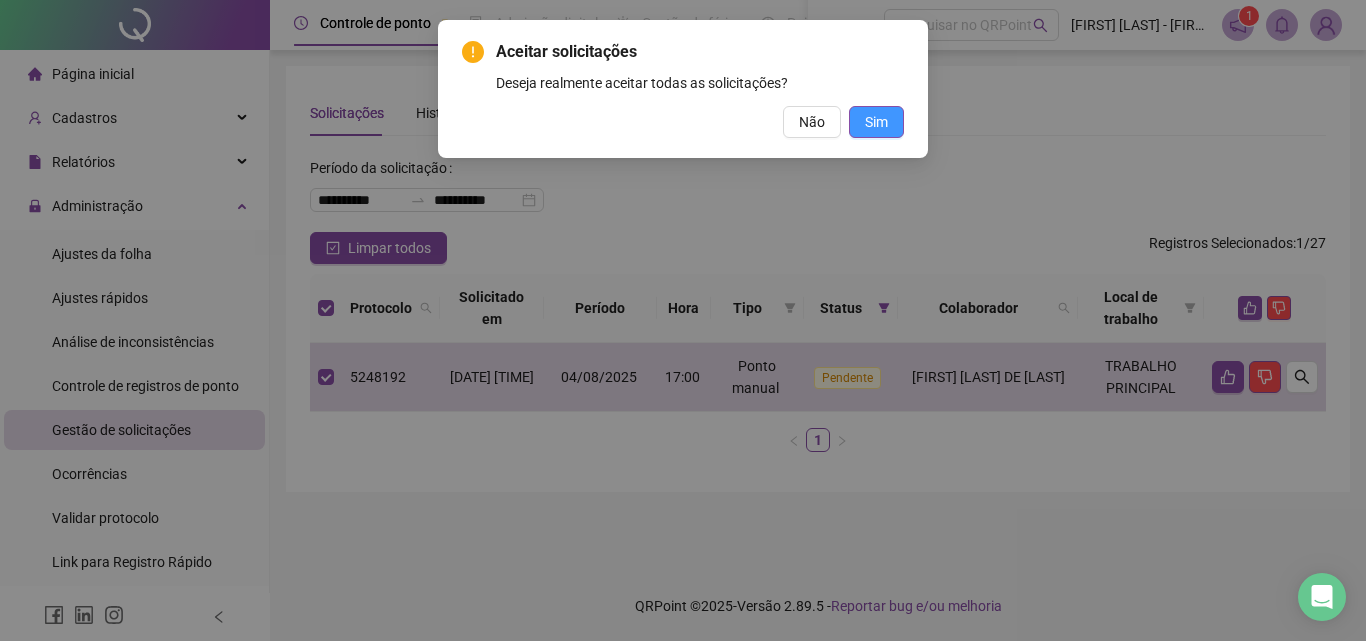 click on "Sim" at bounding box center (876, 122) 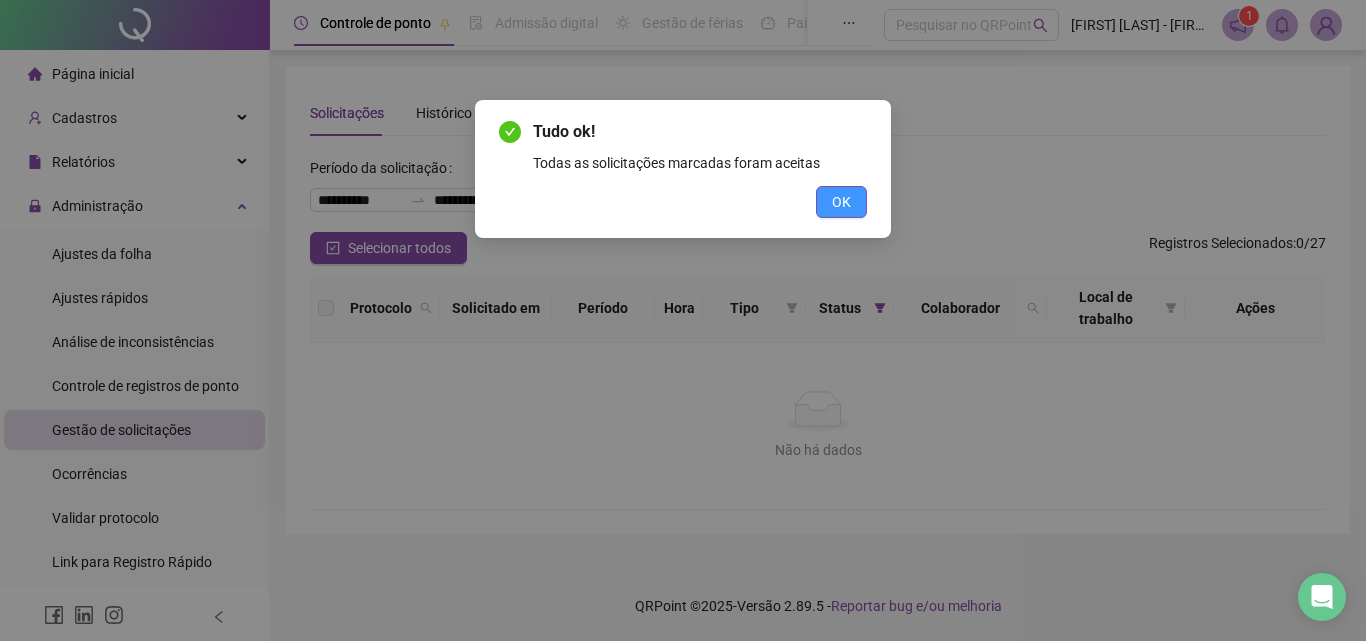 click on "OK" at bounding box center [841, 202] 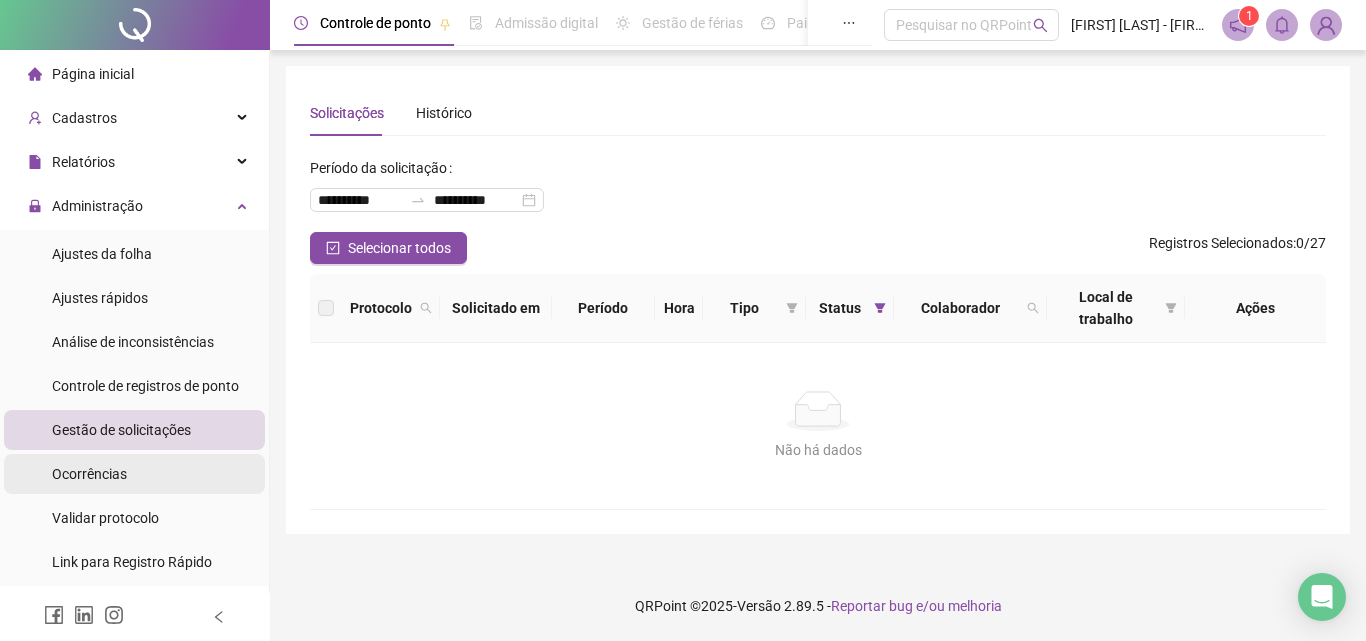 click on "Ocorrências" at bounding box center [134, 474] 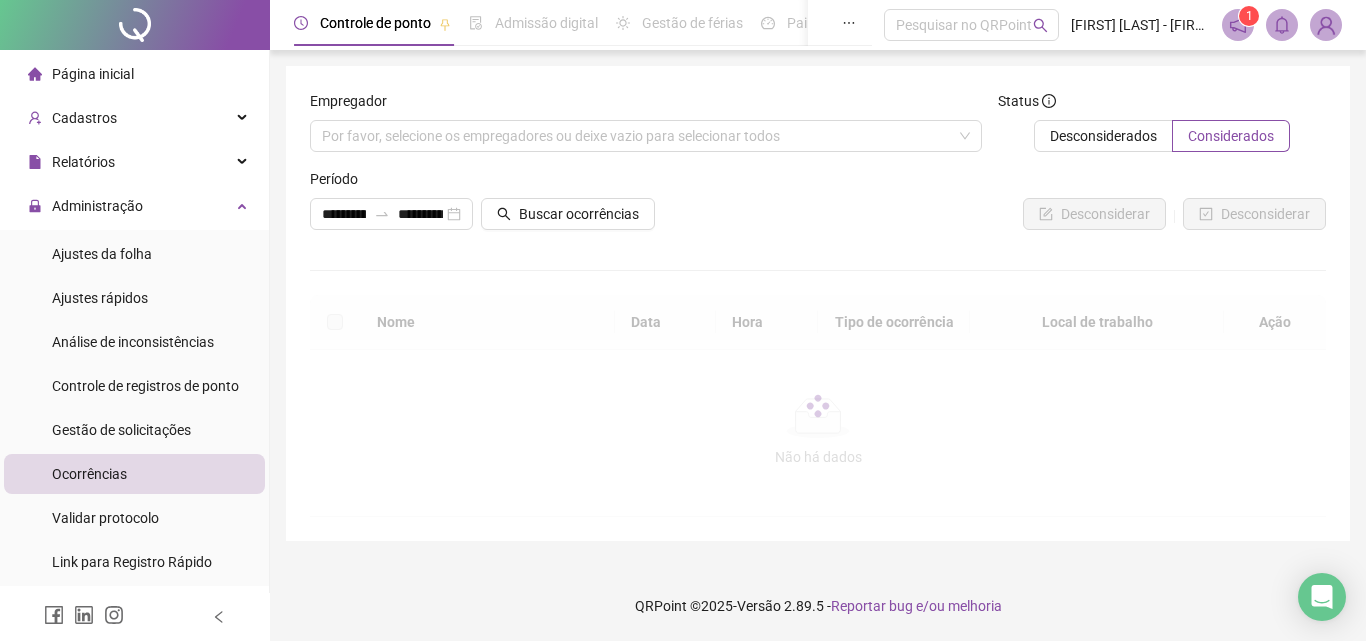 drag, startPoint x: 388, startPoint y: 393, endPoint x: 364, endPoint y: 358, distance: 42.43819 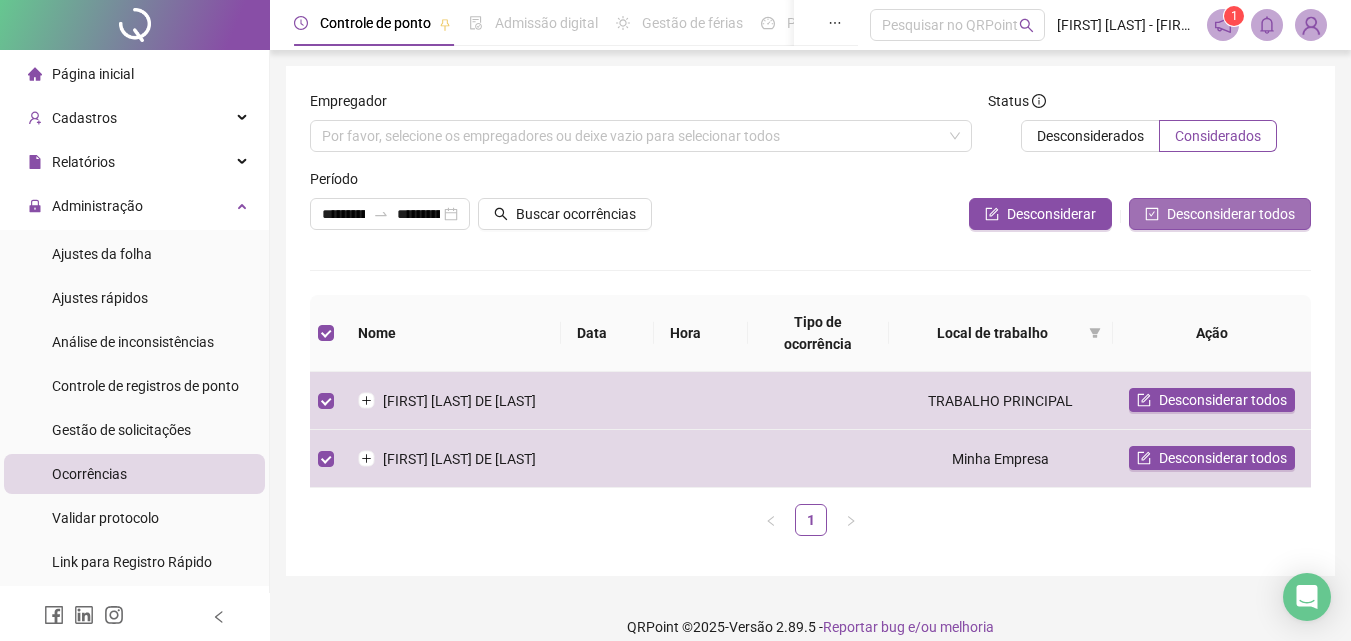 click on "Desconsiderar todos" at bounding box center (1220, 214) 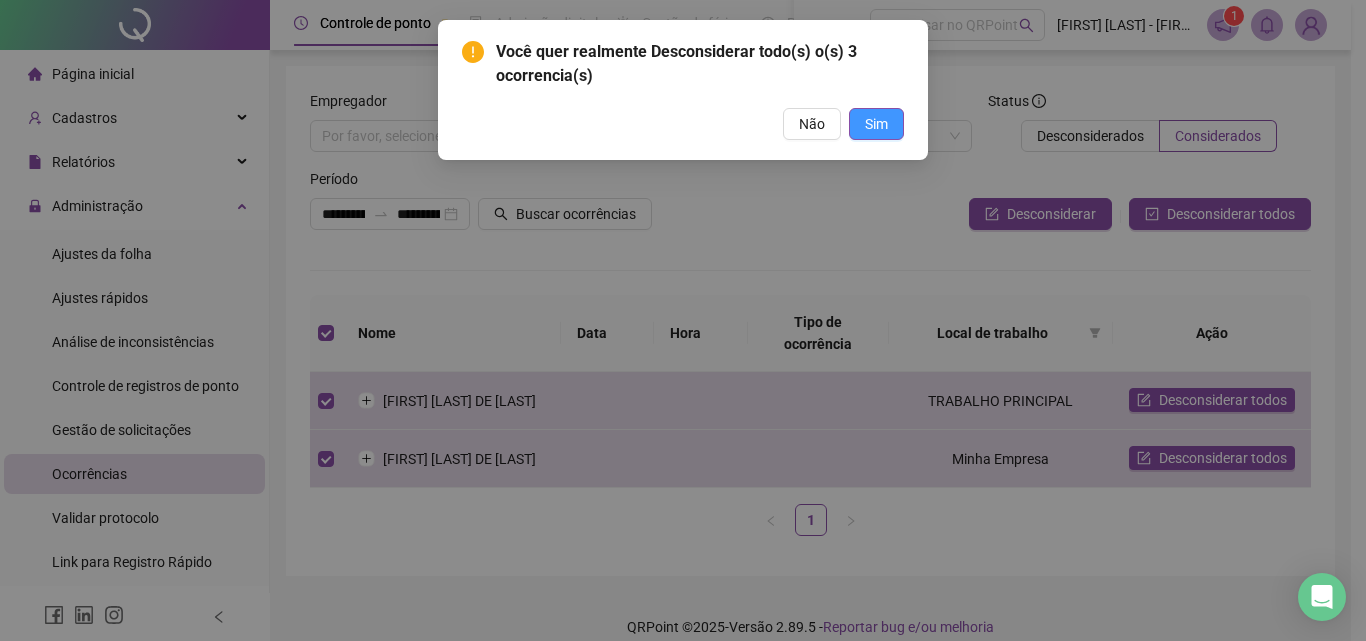 click on "Sim" at bounding box center [876, 124] 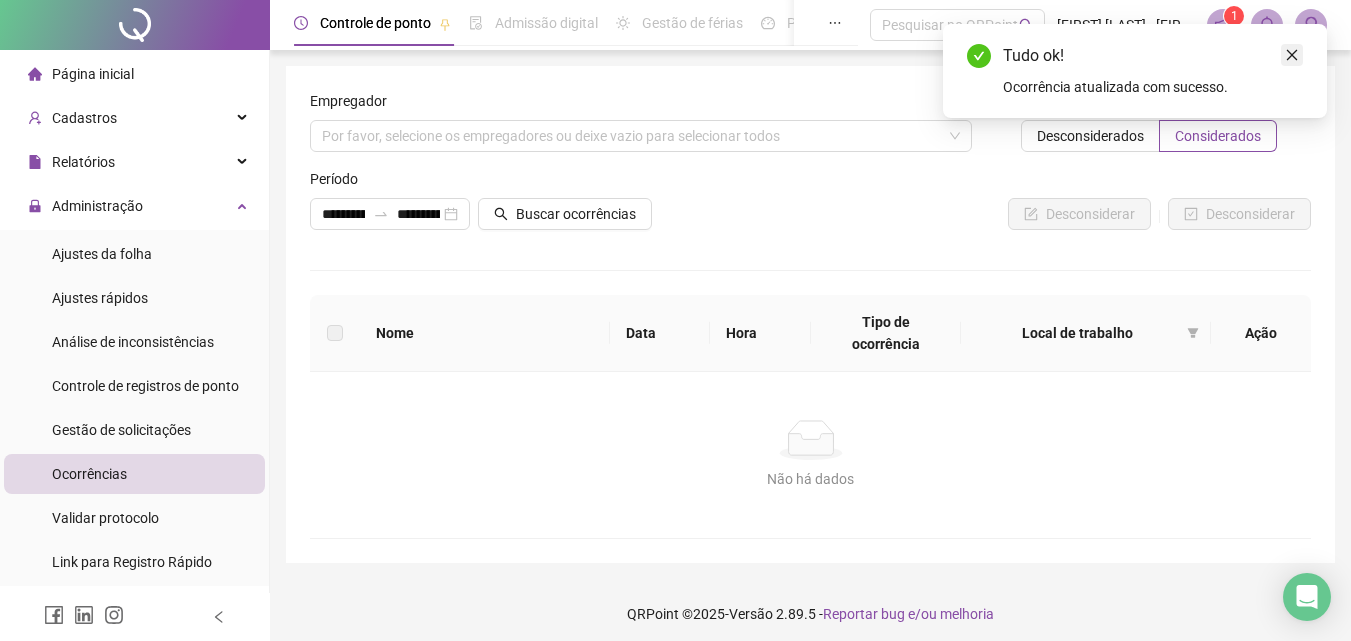 click 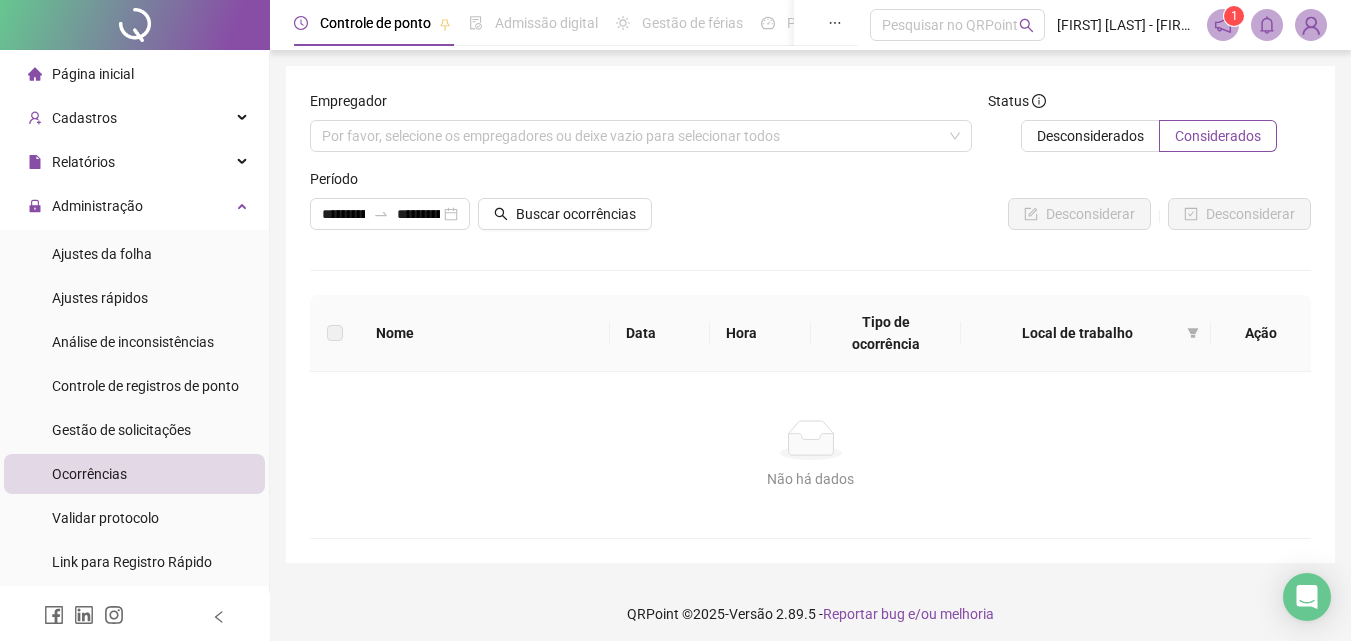 click on "**********" at bounding box center (810, 314) 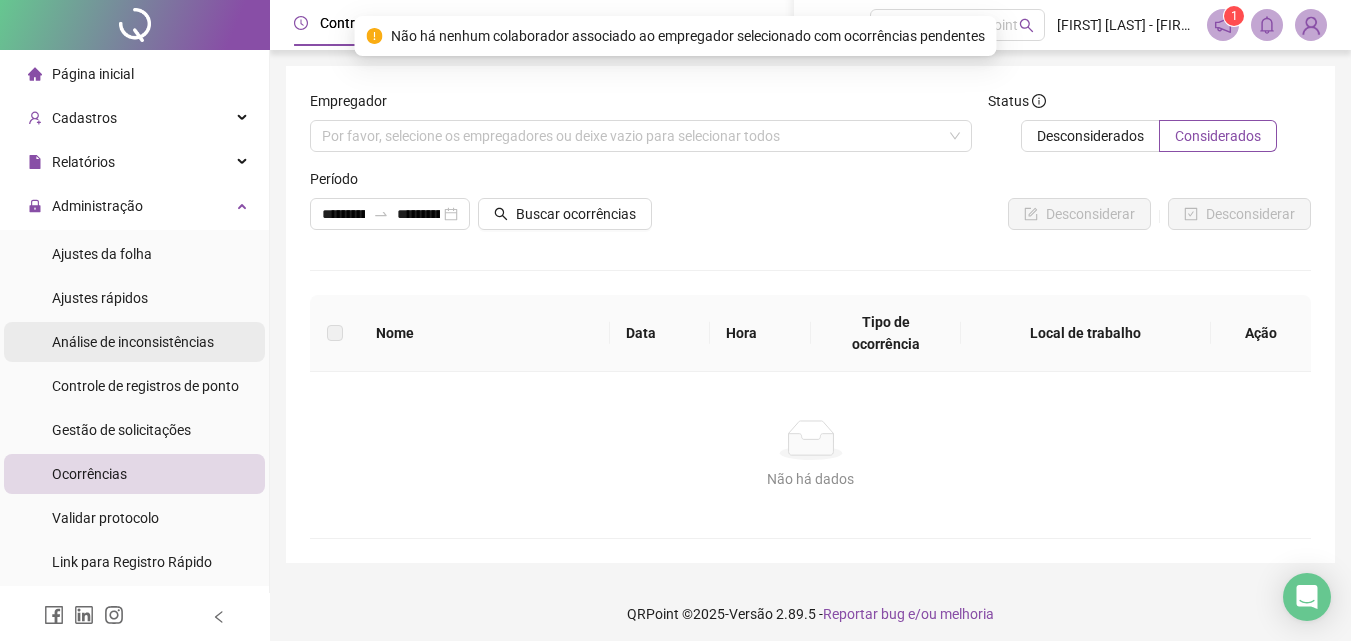 click on "Análise de inconsistências" at bounding box center (133, 342) 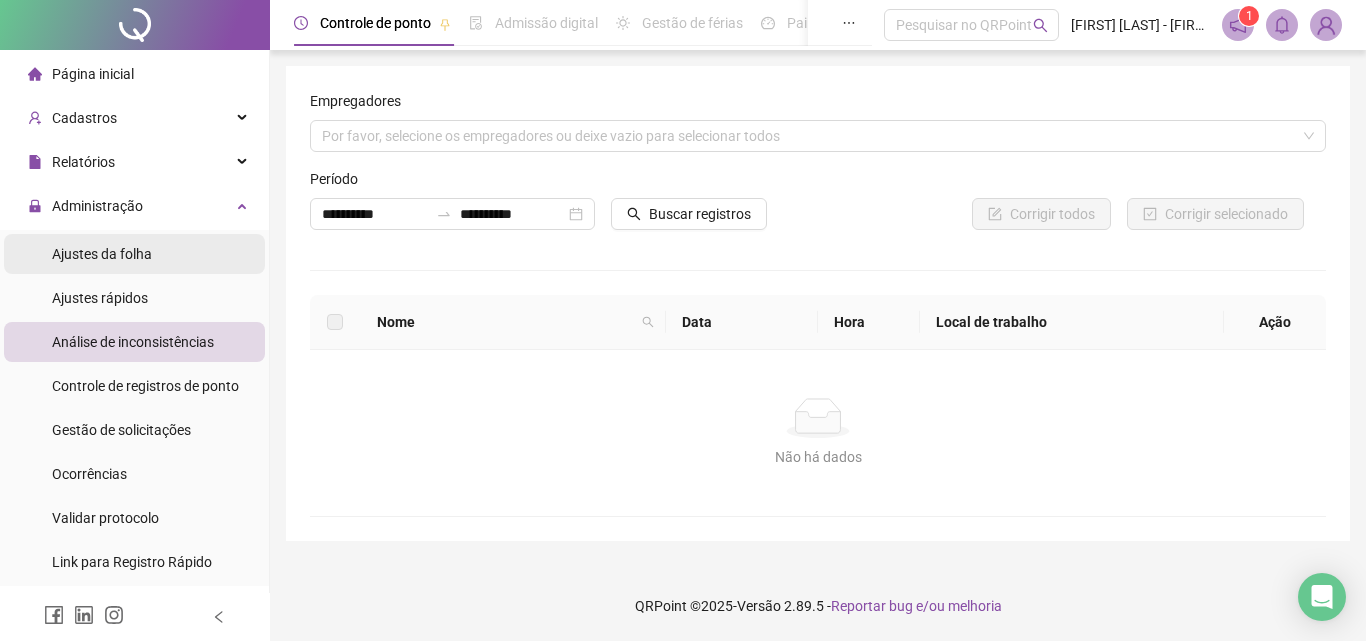 click on "Ajustes da folha" at bounding box center [134, 254] 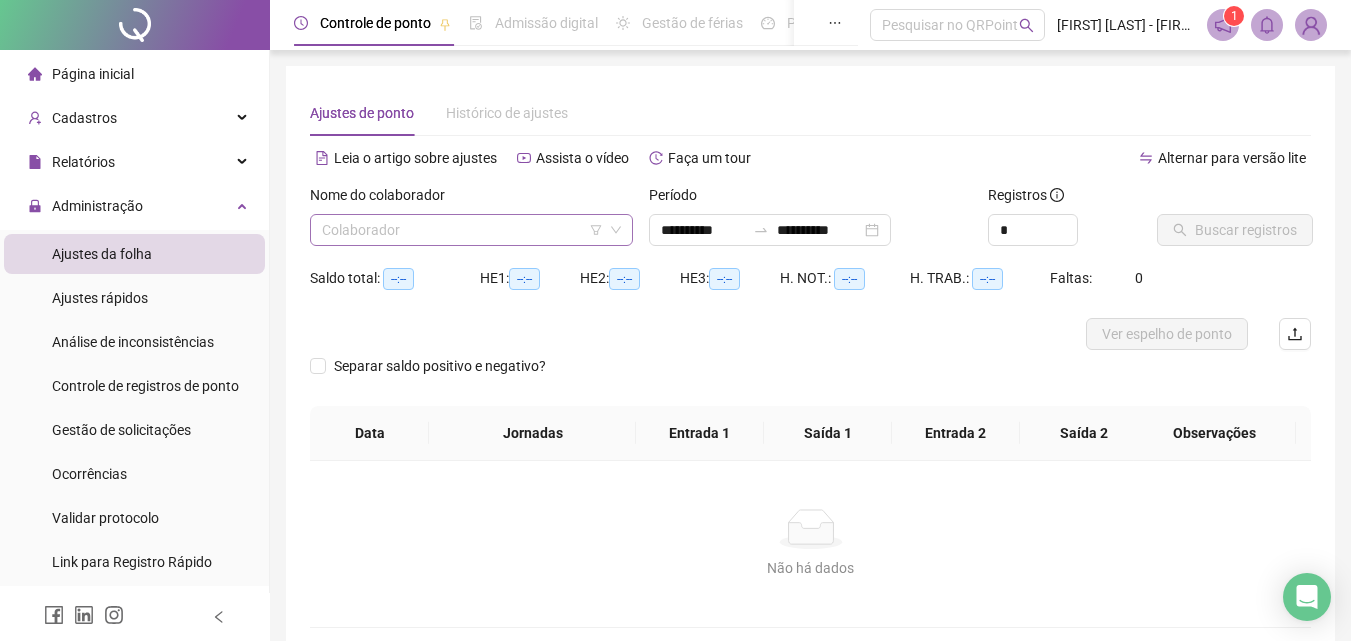 click at bounding box center (462, 230) 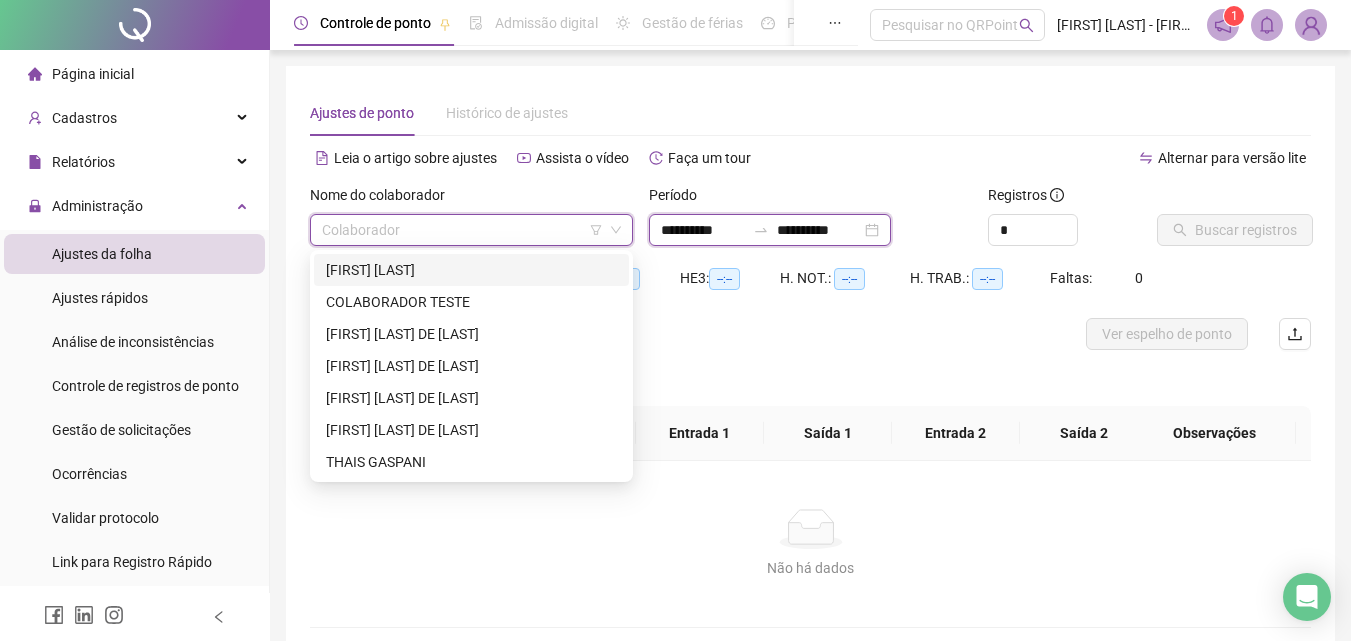 click on "**********" at bounding box center [703, 230] 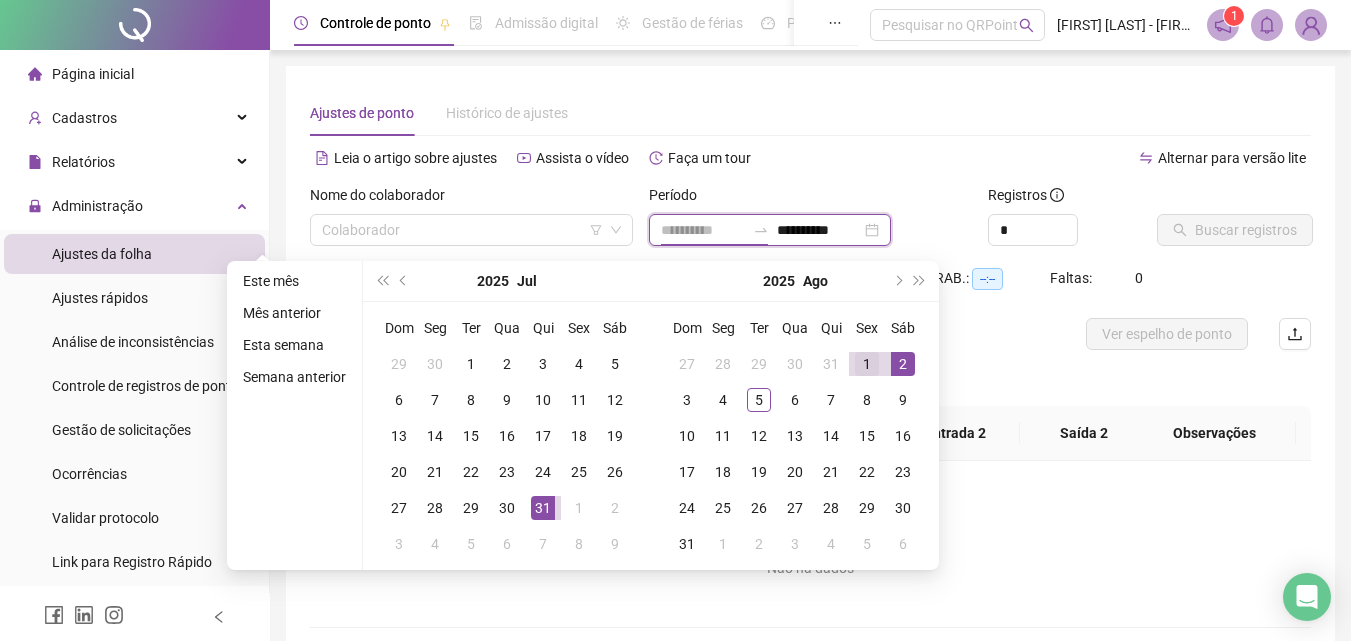 type on "**********" 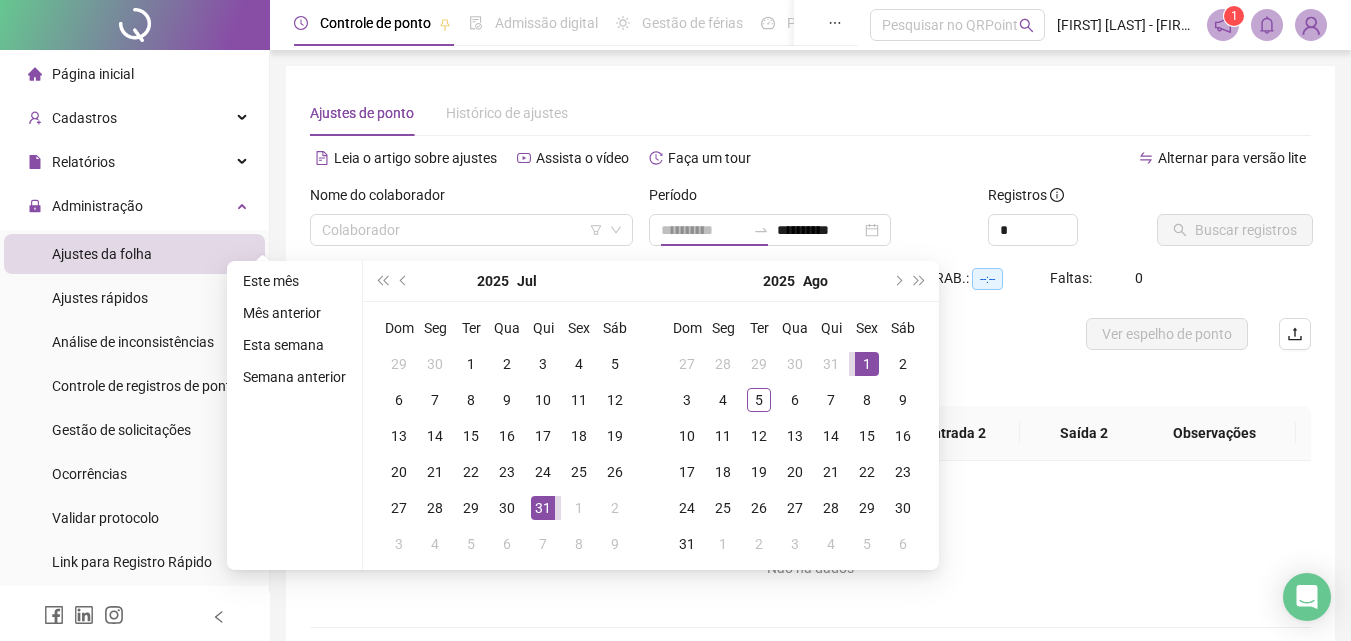 click on "1" at bounding box center [867, 364] 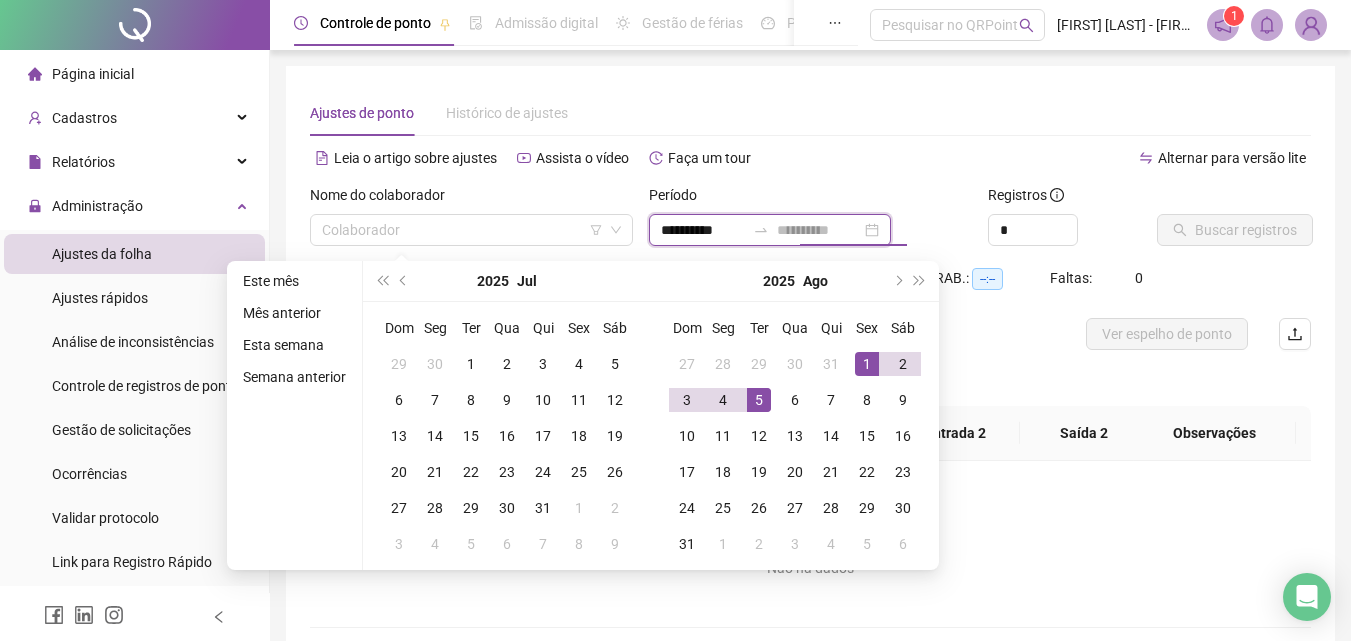 type on "**********" 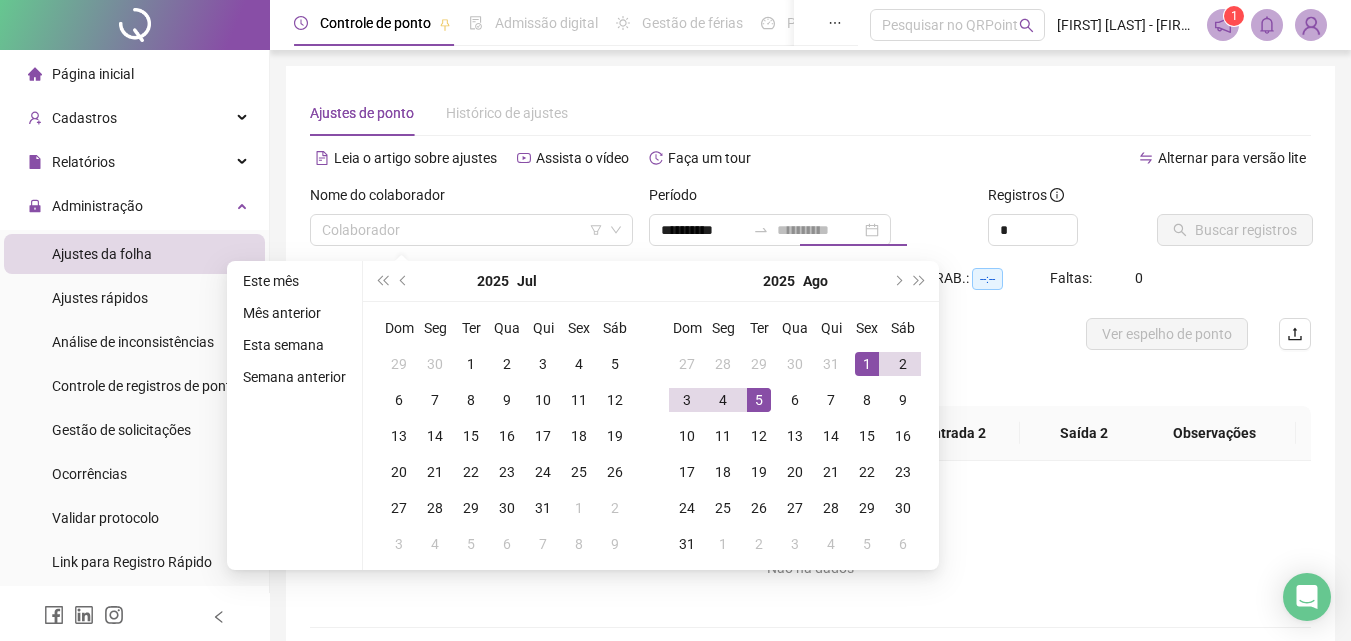 click on "5" at bounding box center [759, 400] 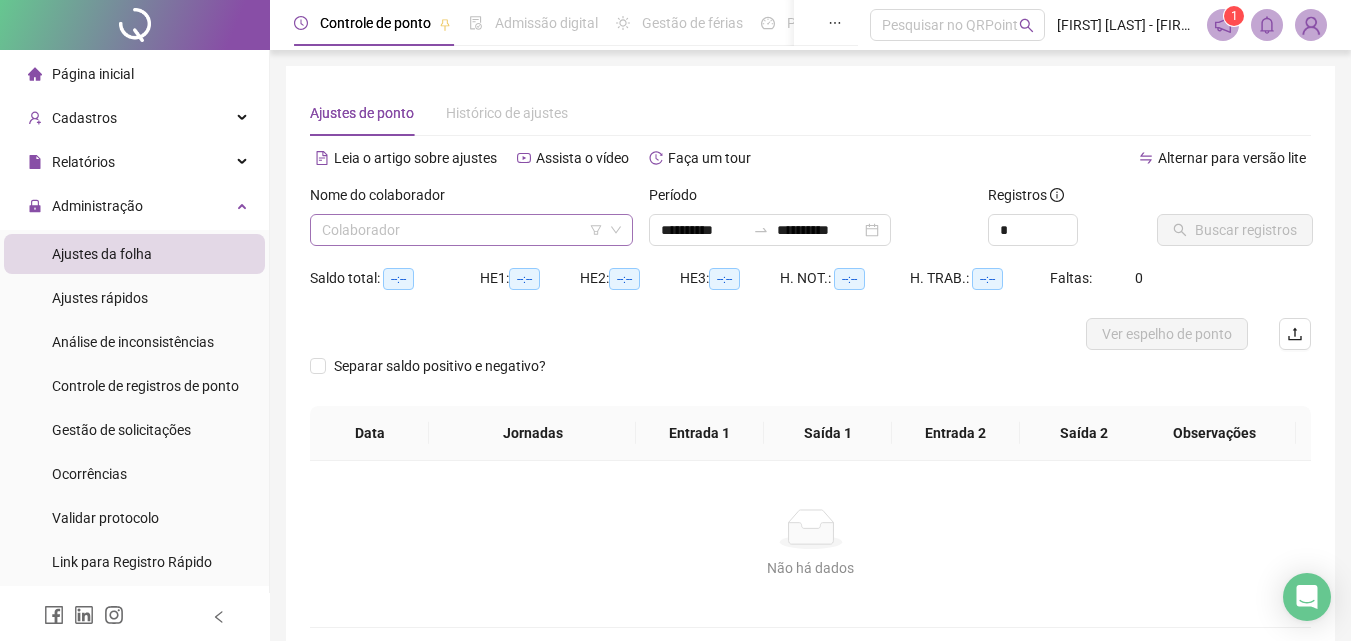 click at bounding box center [462, 230] 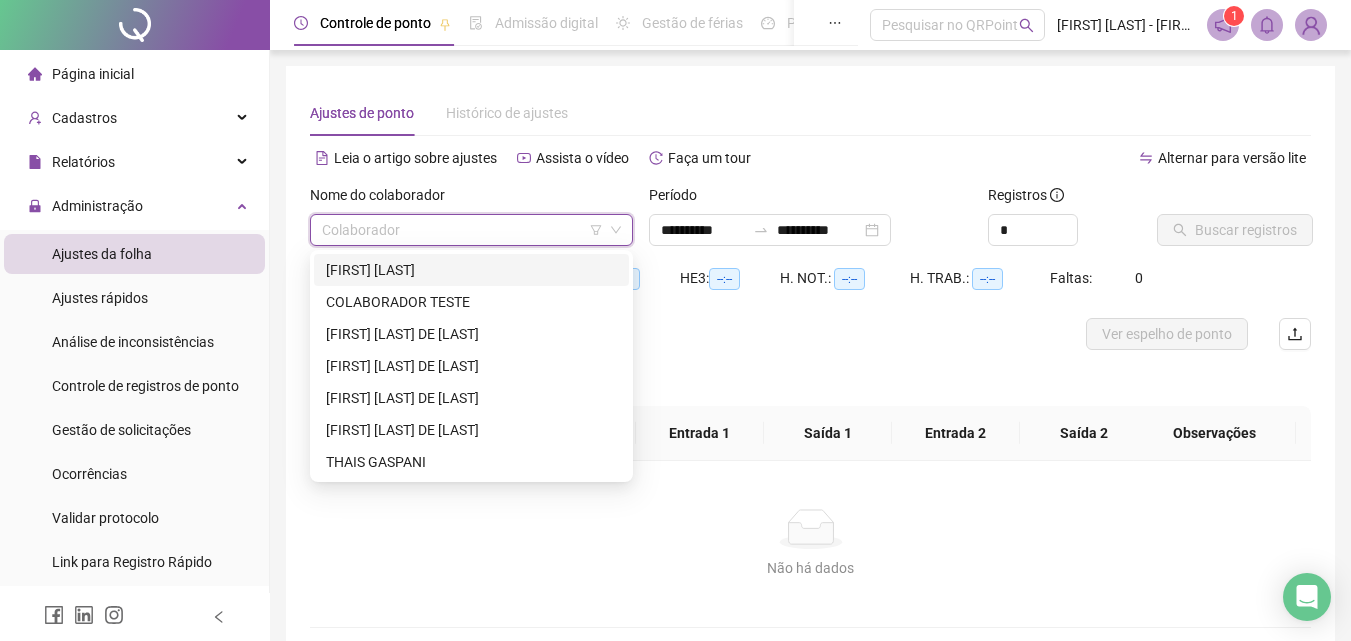 click on "[FIRST] [LAST]" at bounding box center [471, 270] 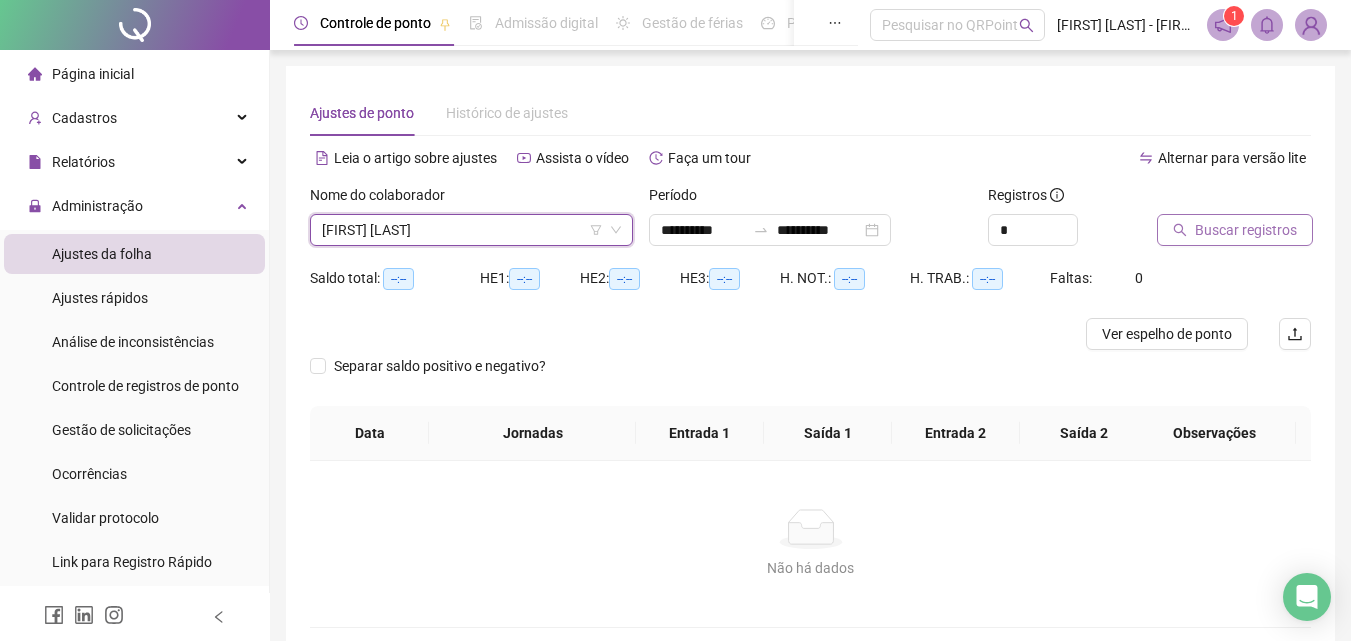 click on "Buscar registros" at bounding box center (1235, 230) 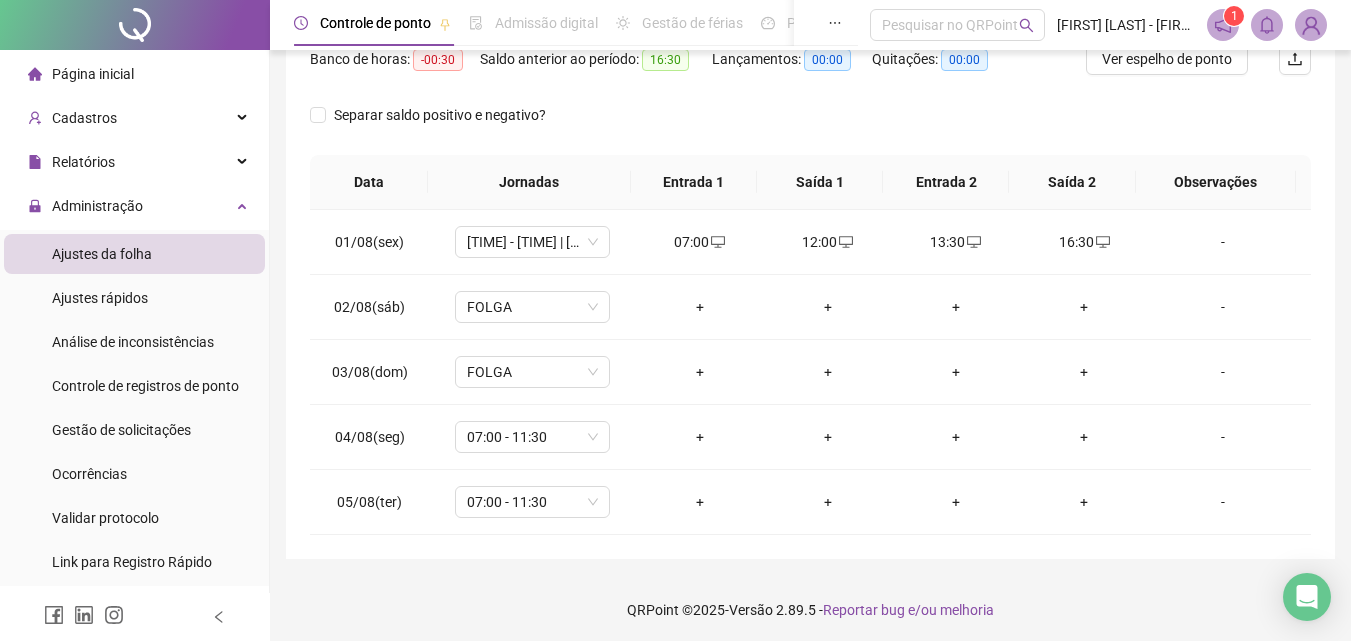 scroll, scrollTop: 0, scrollLeft: 0, axis: both 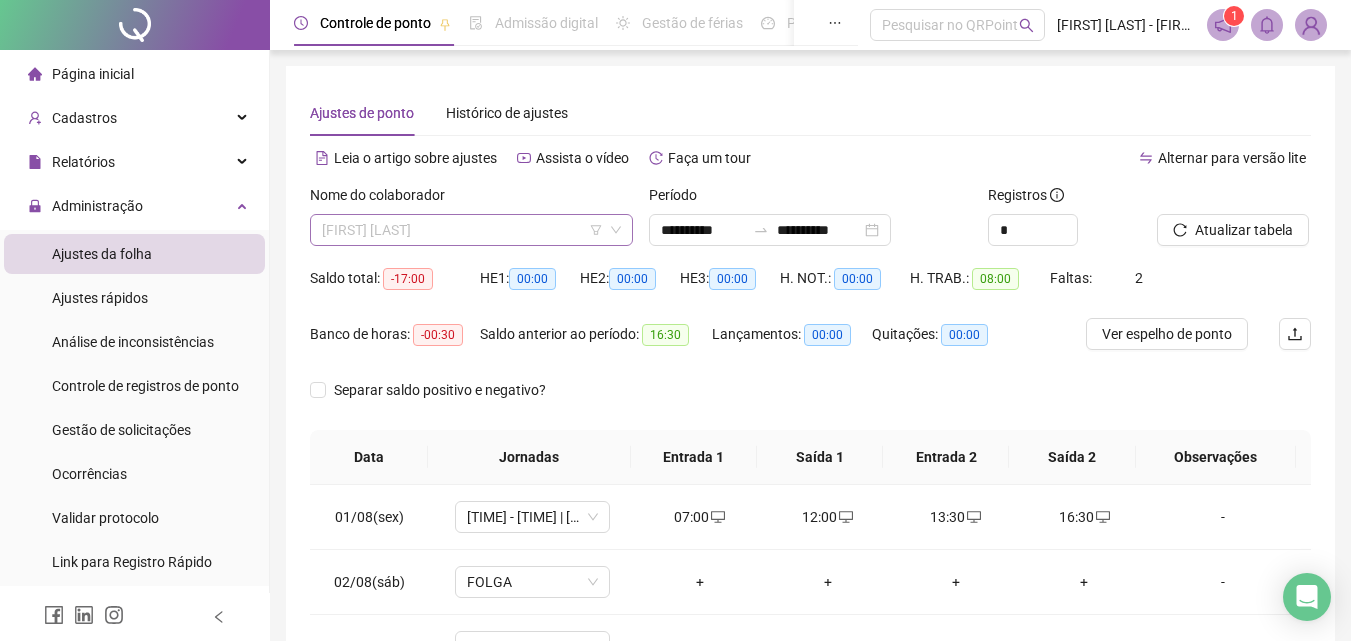 click on "[FIRST] [LAST]" at bounding box center (471, 230) 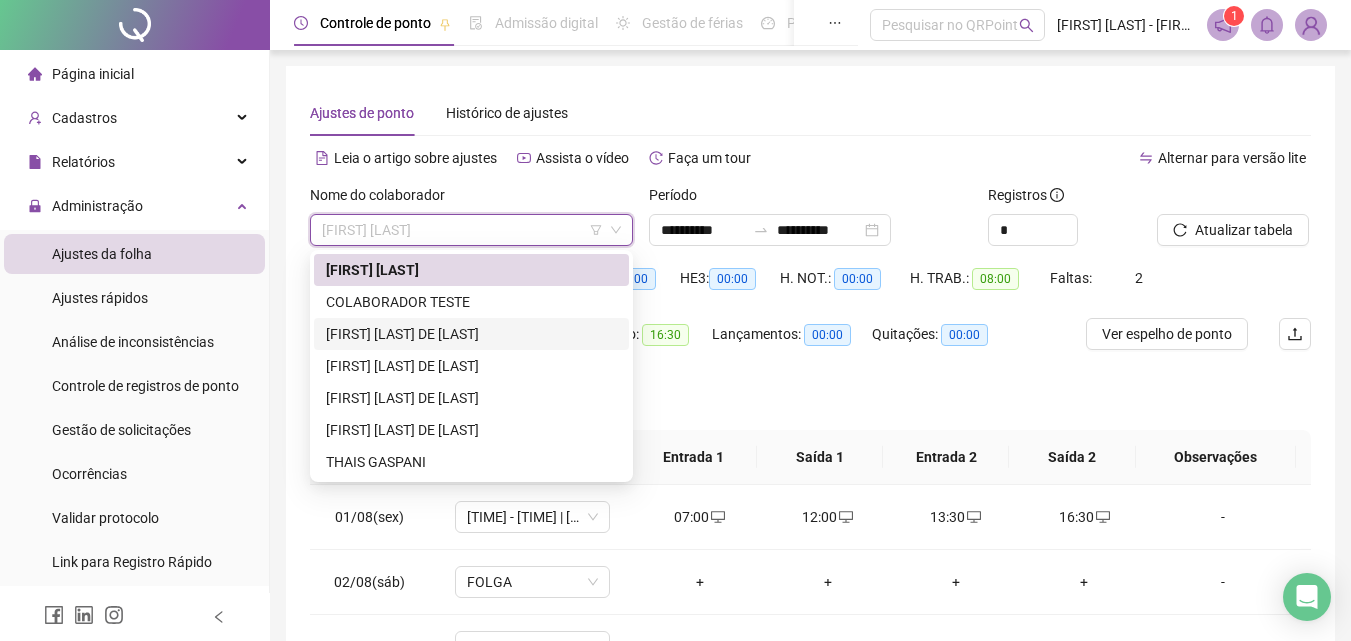 click on "[FIRST] [LAST] DE [LAST]" at bounding box center (471, 334) 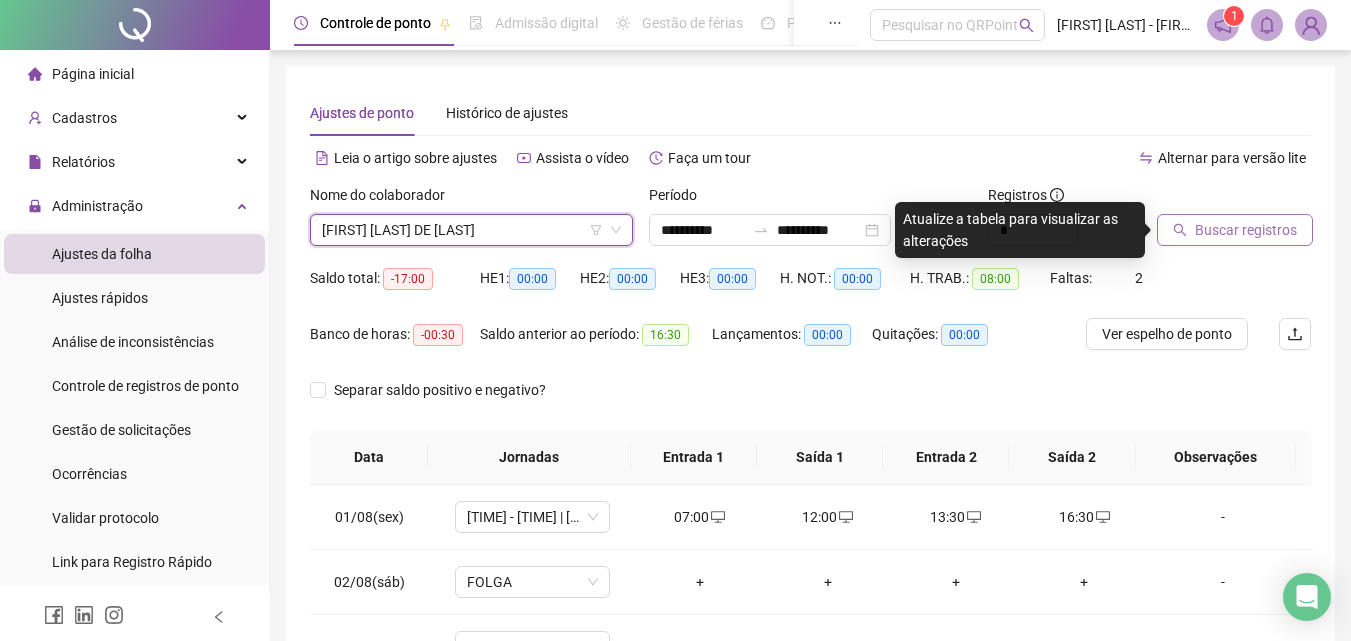 click on "Buscar registros" at bounding box center [1246, 230] 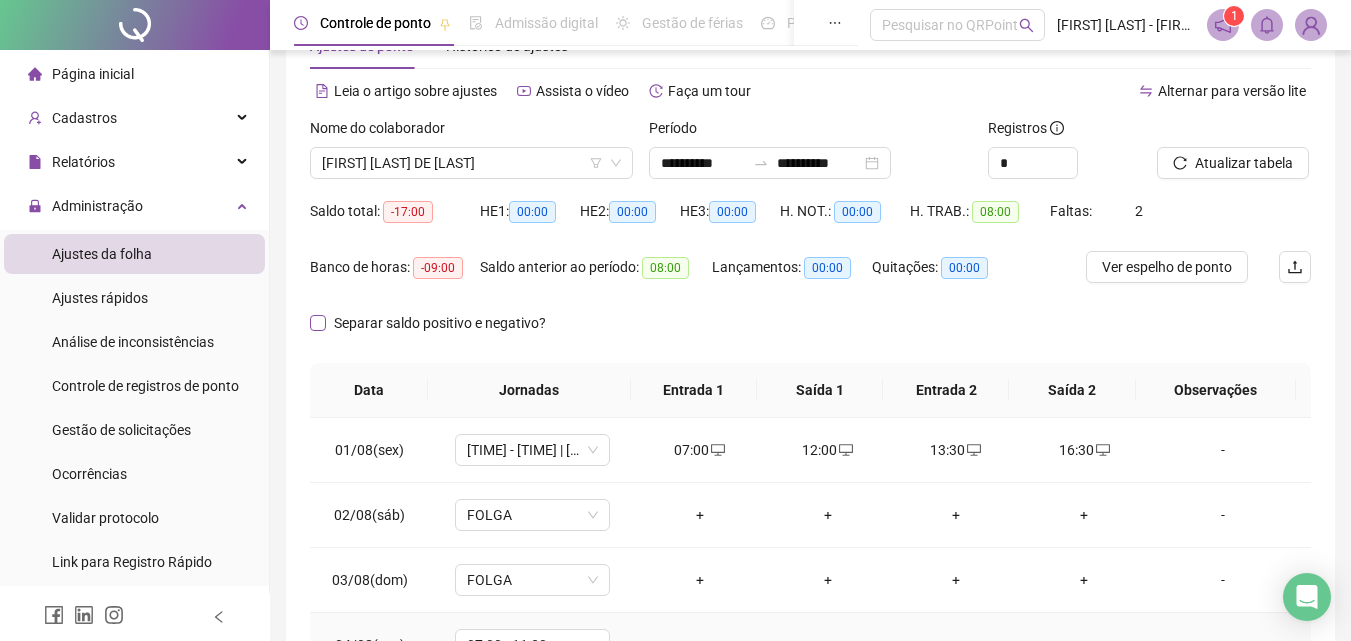 scroll, scrollTop: 0, scrollLeft: 0, axis: both 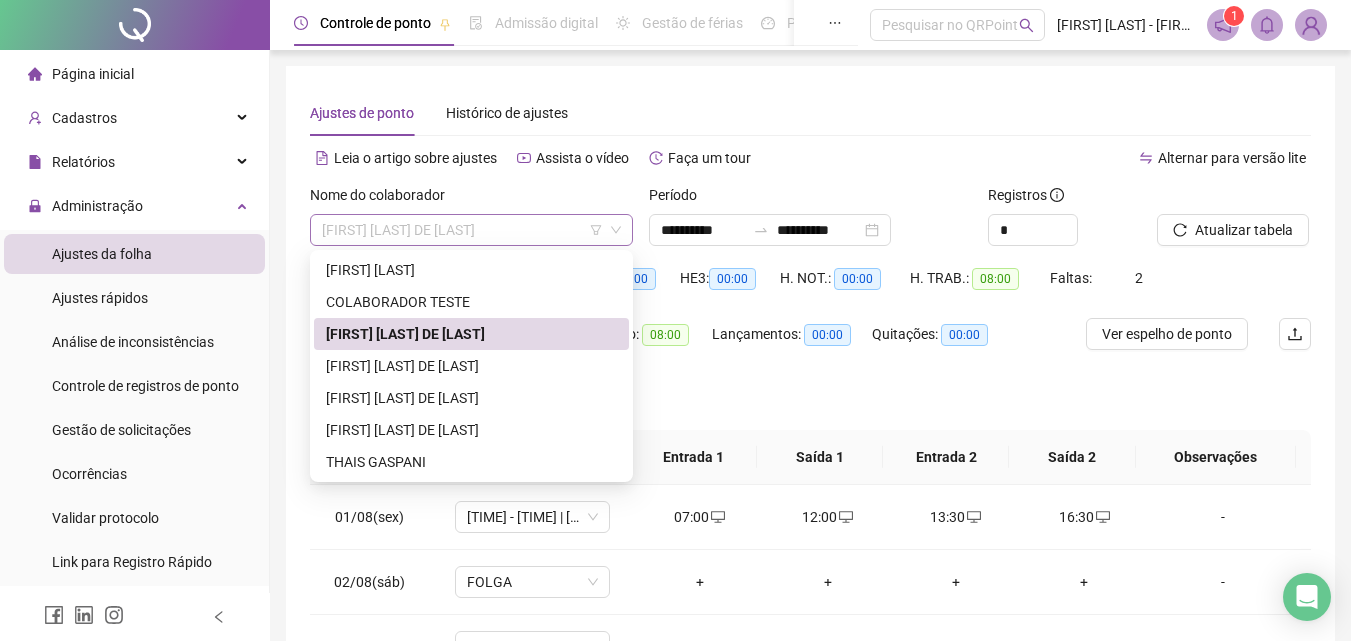 click on "[FIRST] [LAST] DE [LAST]" at bounding box center (471, 230) 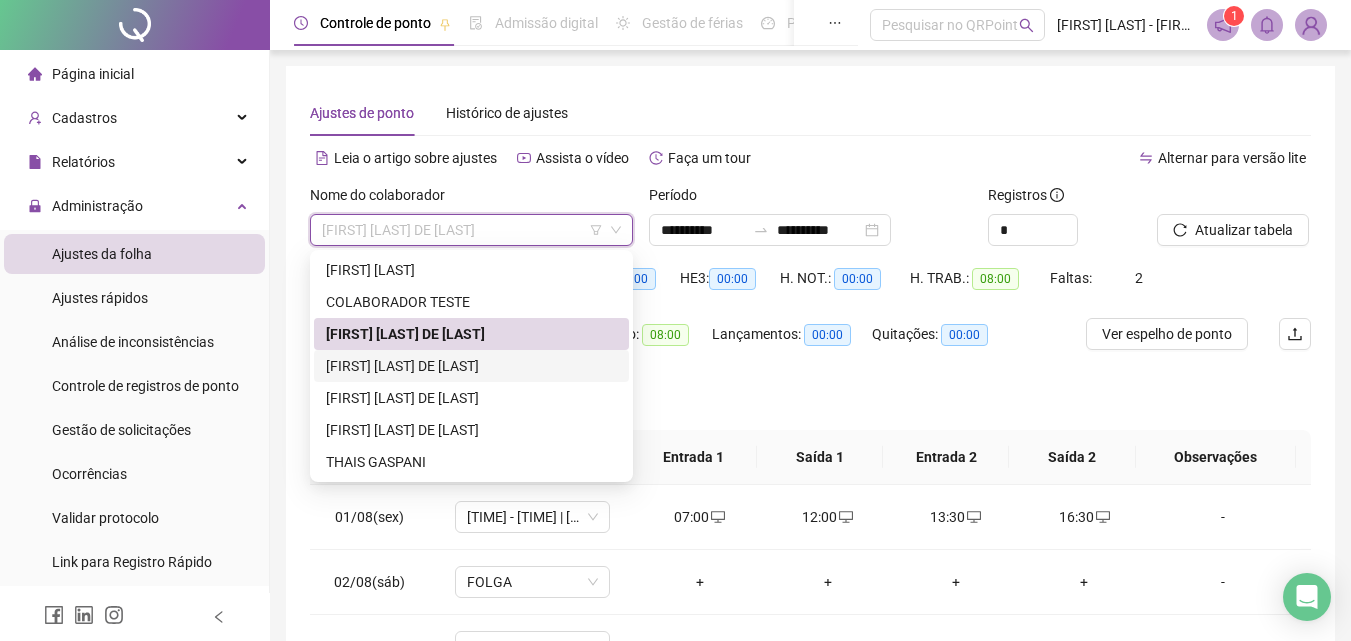 click on "[FIRST] [LAST] DE [LAST]" at bounding box center [471, 366] 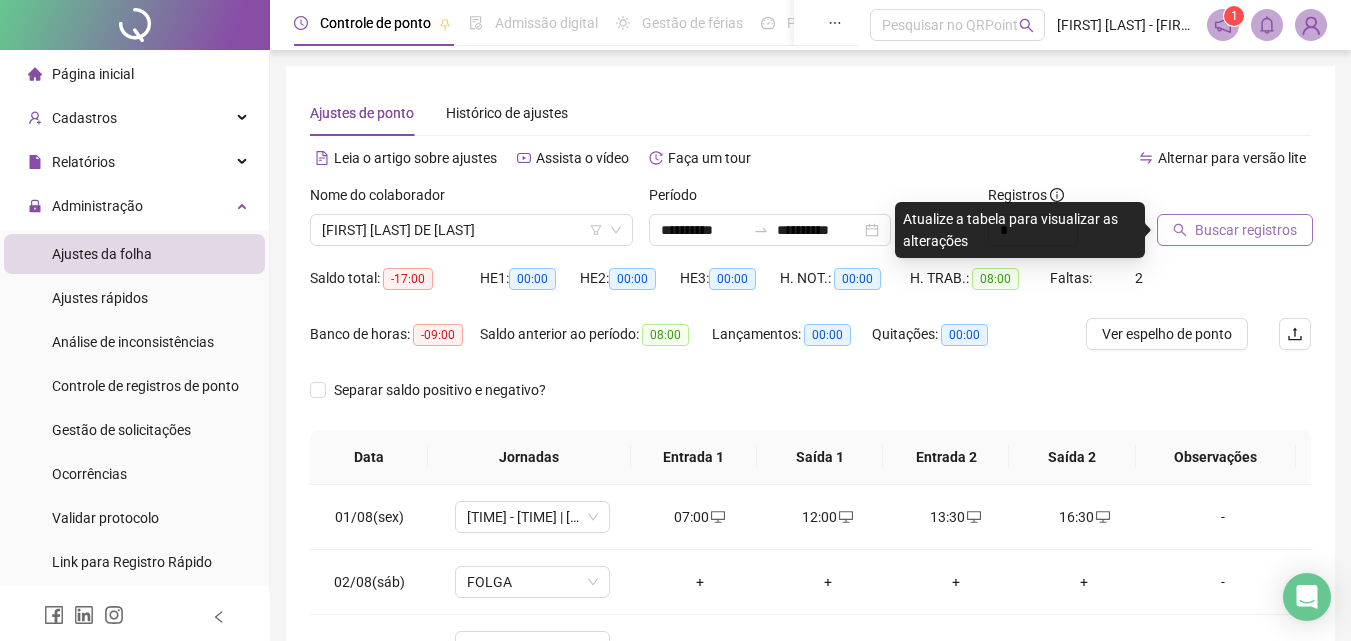 click on "Buscar registros" at bounding box center (1235, 230) 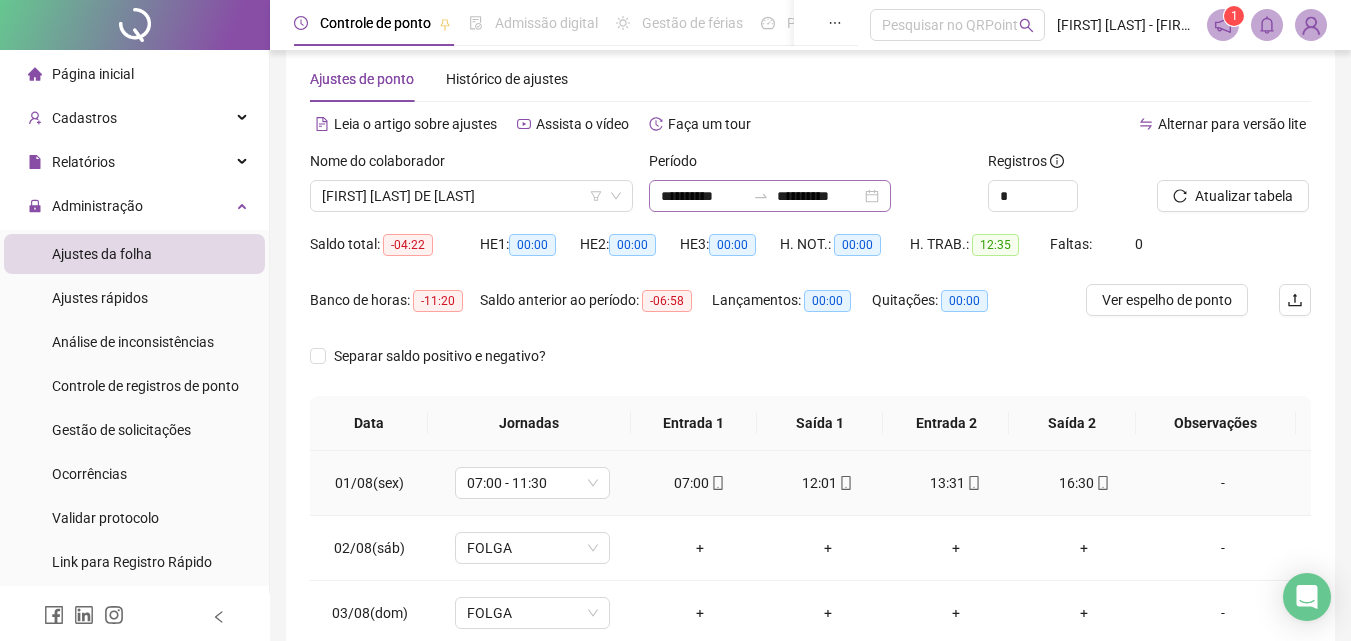 scroll, scrollTop: 0, scrollLeft: 0, axis: both 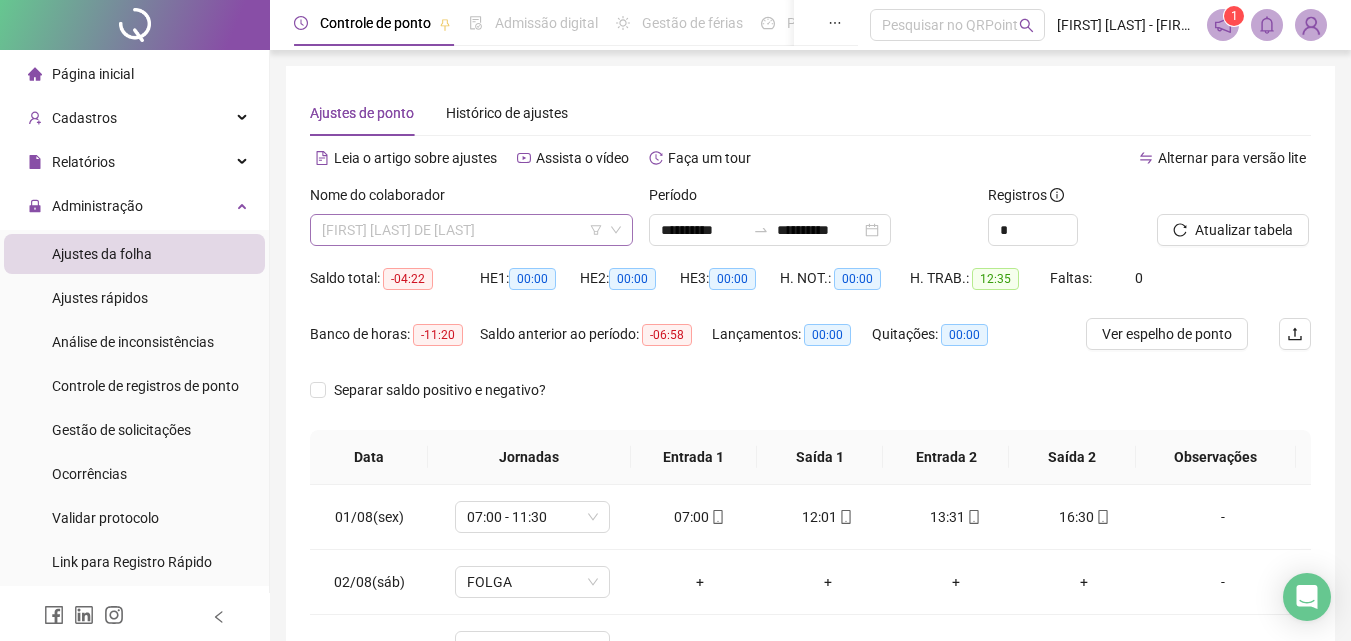 click on "[FIRST] [LAST] DE [LAST]" at bounding box center [471, 230] 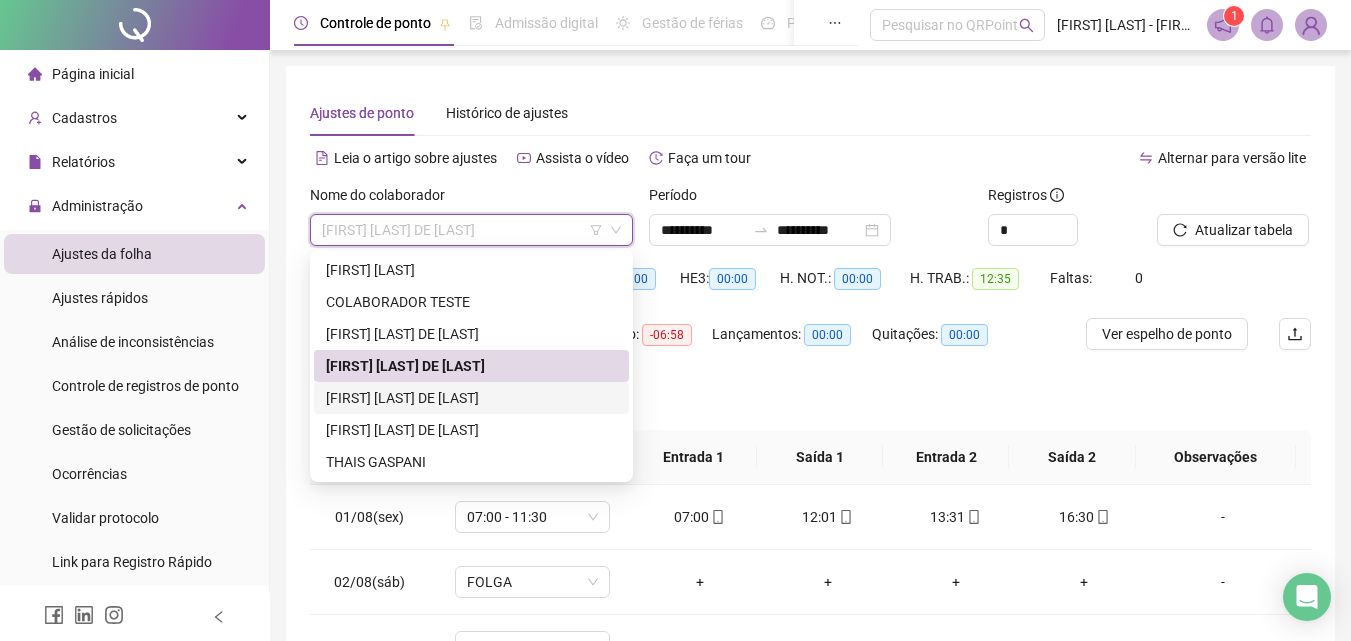 click on "[FIRST] [LAST] DE [LAST]" at bounding box center [471, 398] 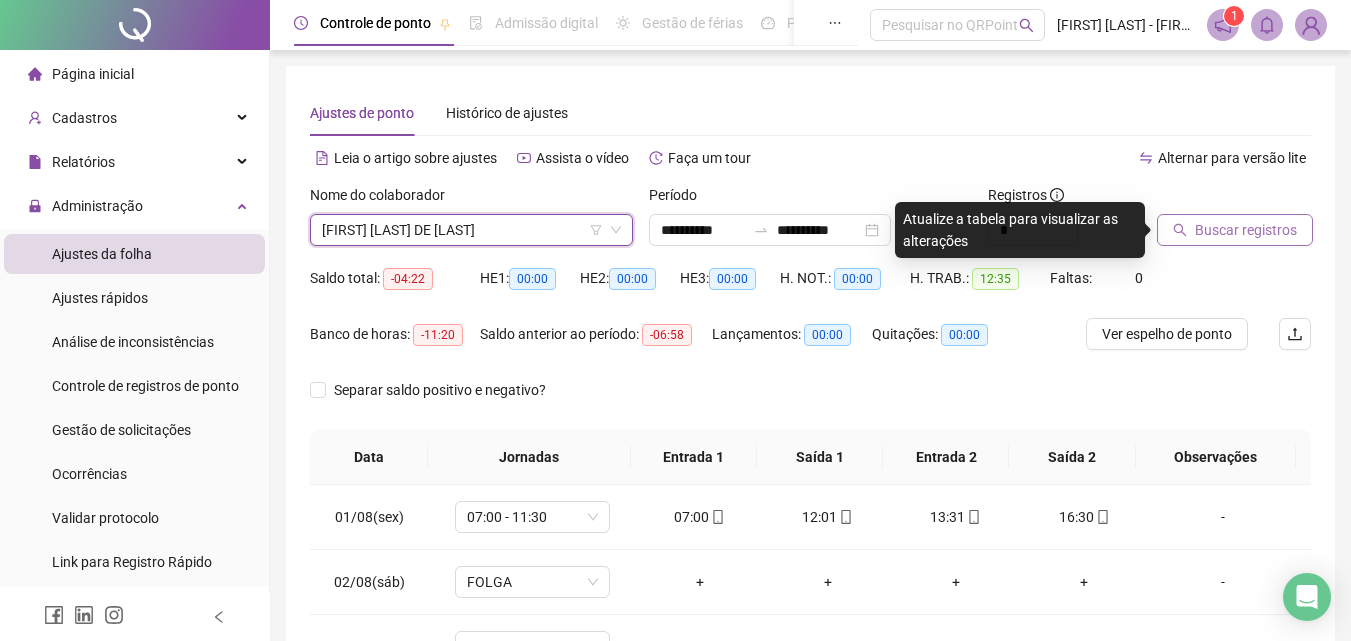 click on "Buscar registros" at bounding box center [1246, 230] 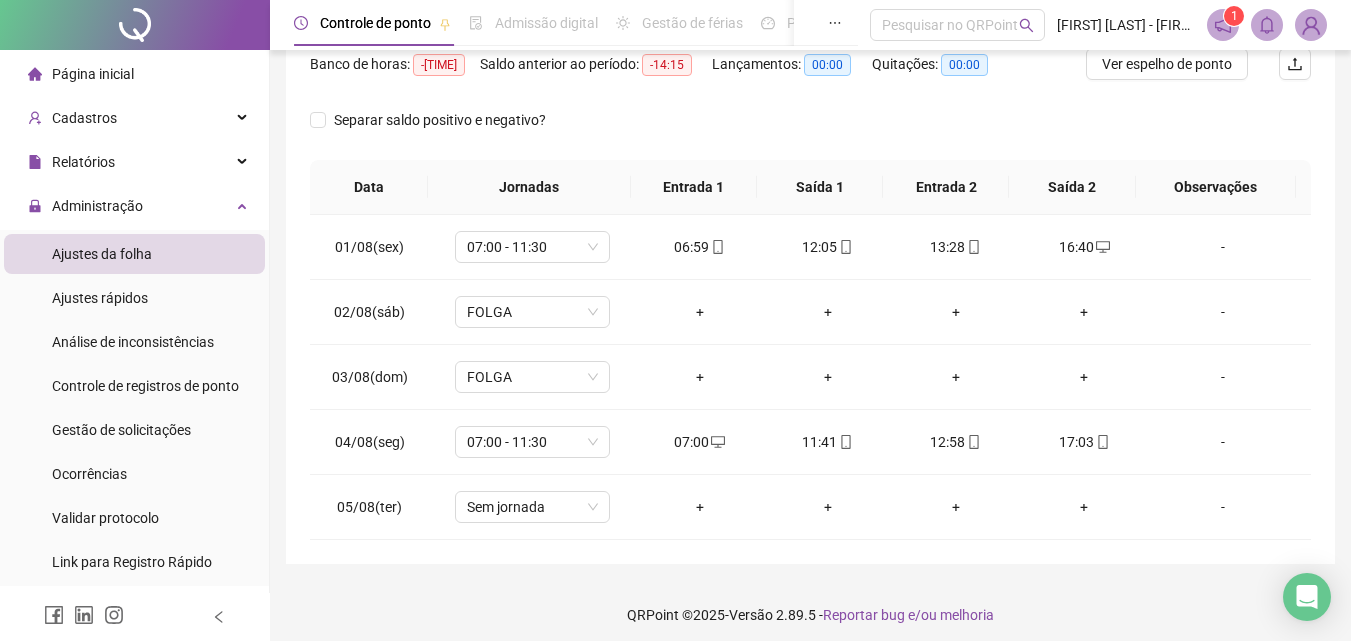 scroll, scrollTop: 279, scrollLeft: 0, axis: vertical 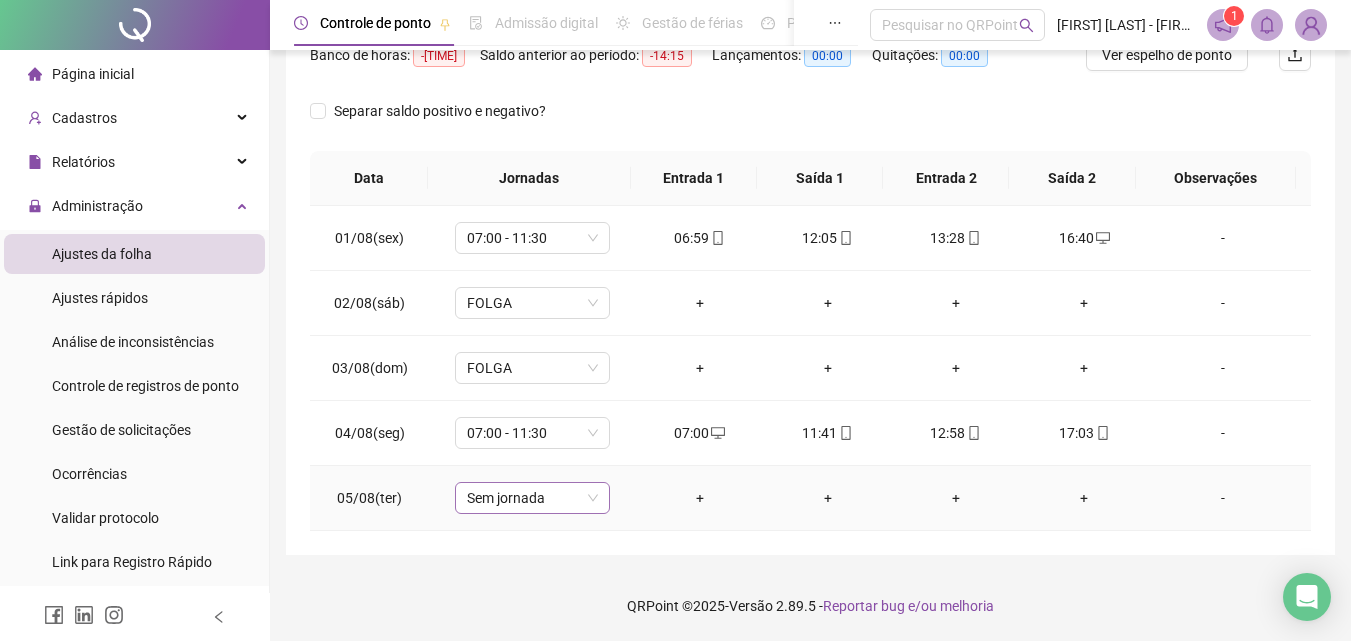 click on "Sem jornada" at bounding box center (532, 498) 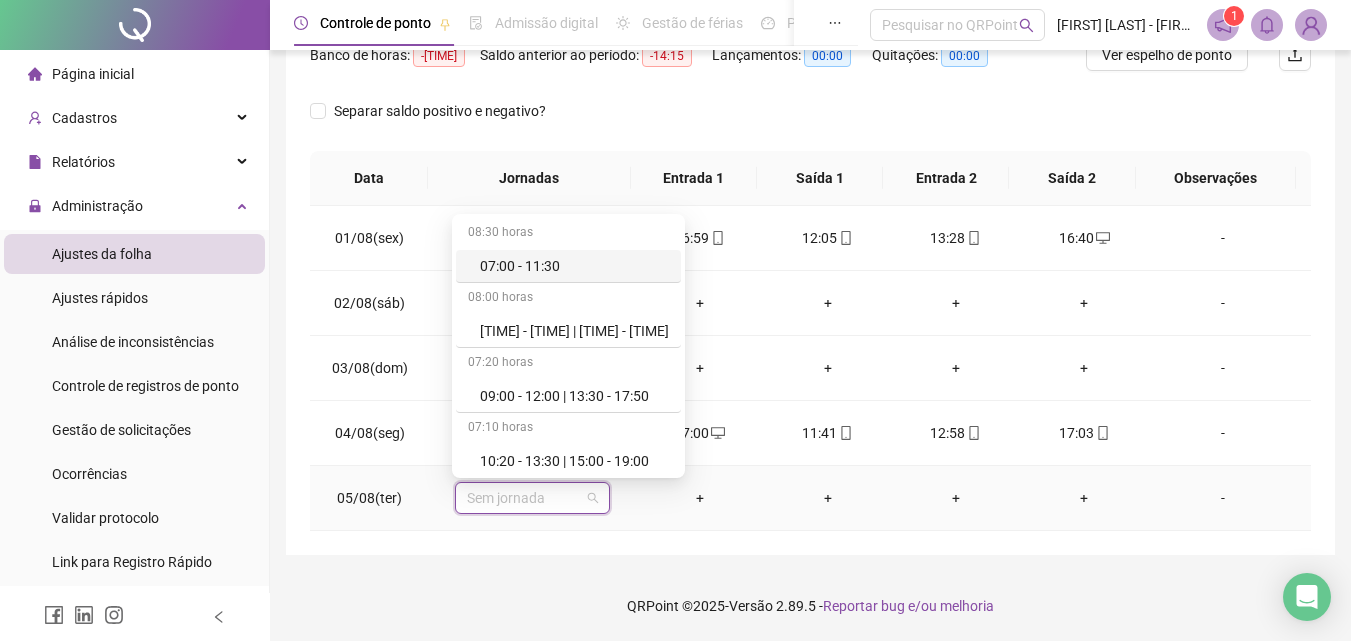click on "07:00 - 11:30" at bounding box center [574, 266] 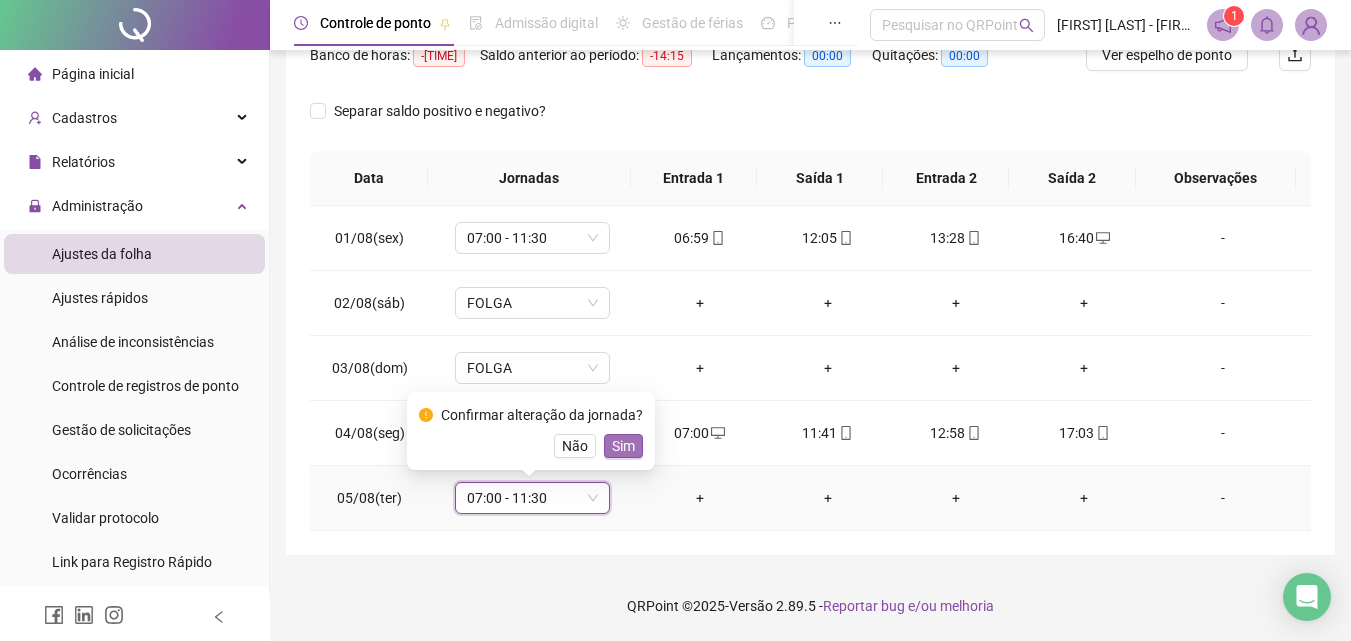 click on "Sim" at bounding box center (623, 446) 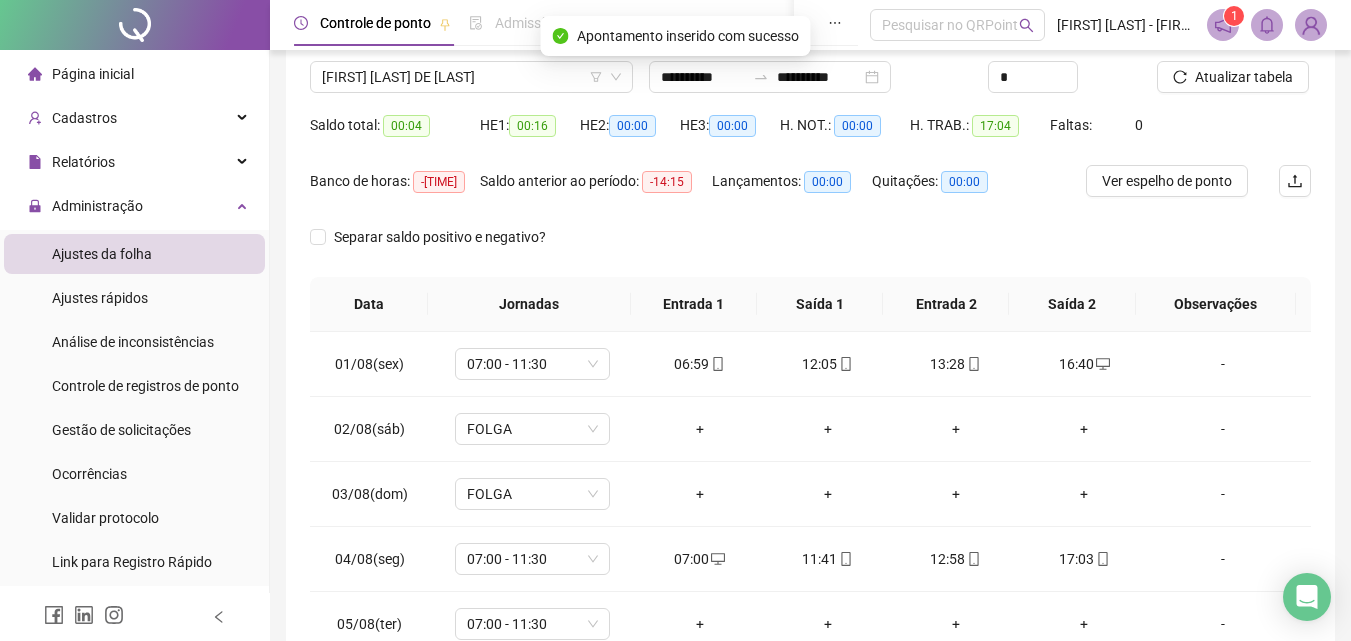 scroll, scrollTop: 0, scrollLeft: 0, axis: both 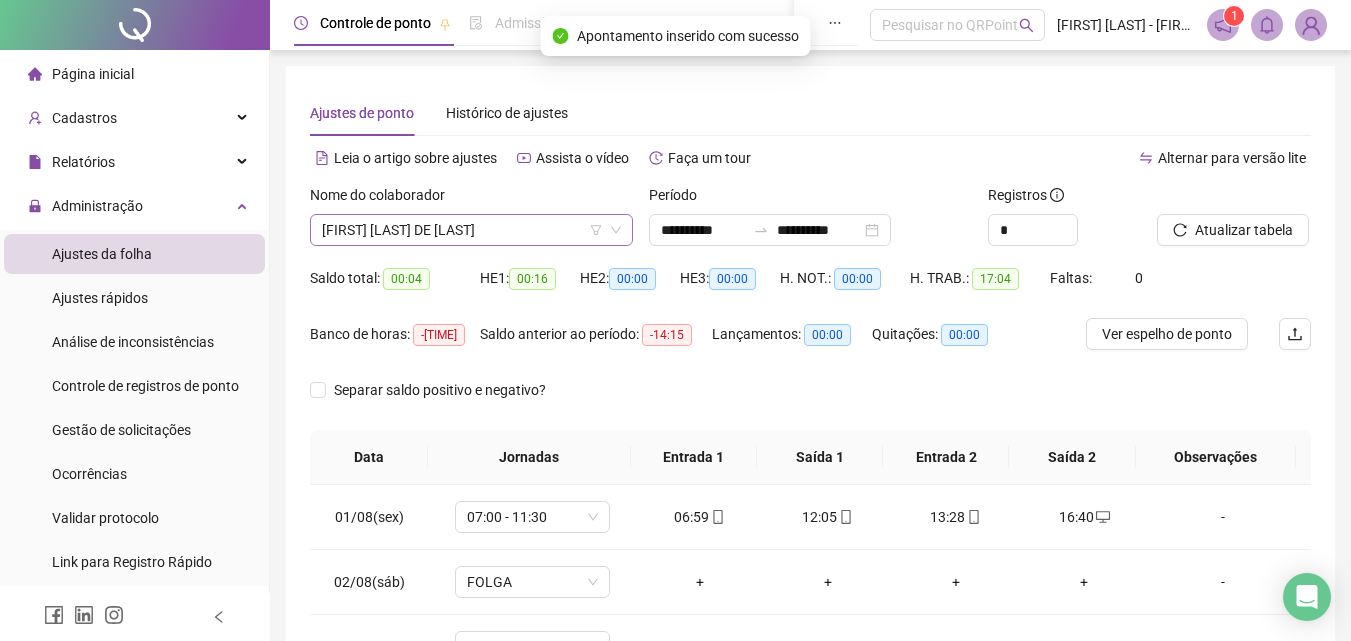click on "[FIRST] [LAST] DE [LAST]" at bounding box center (471, 230) 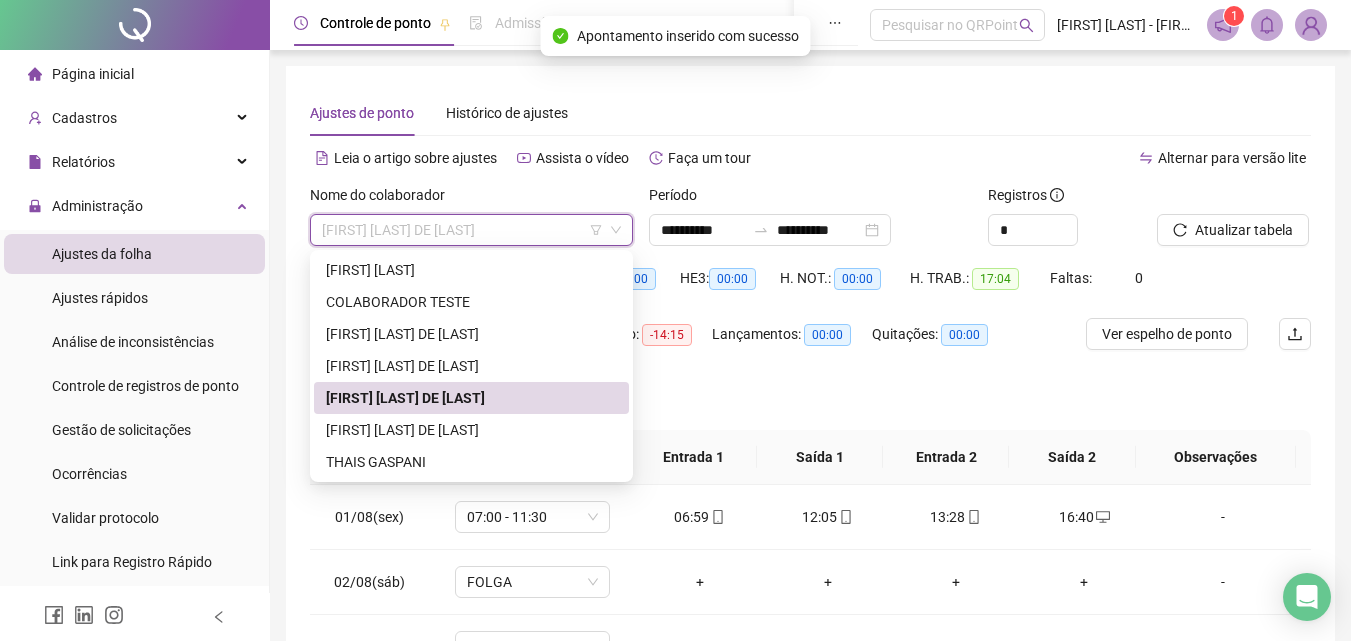 click on "[FIRST] [LAST] DE [LAST]" at bounding box center (471, 430) 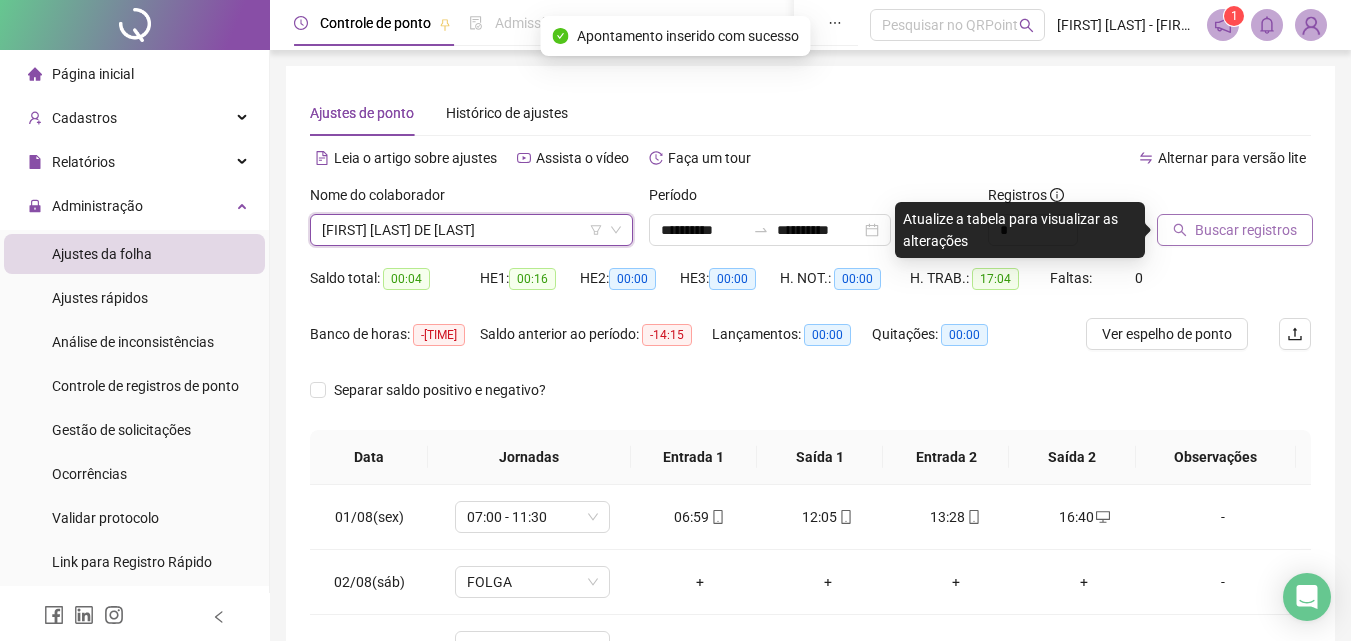 click on "Buscar registros" at bounding box center (1246, 230) 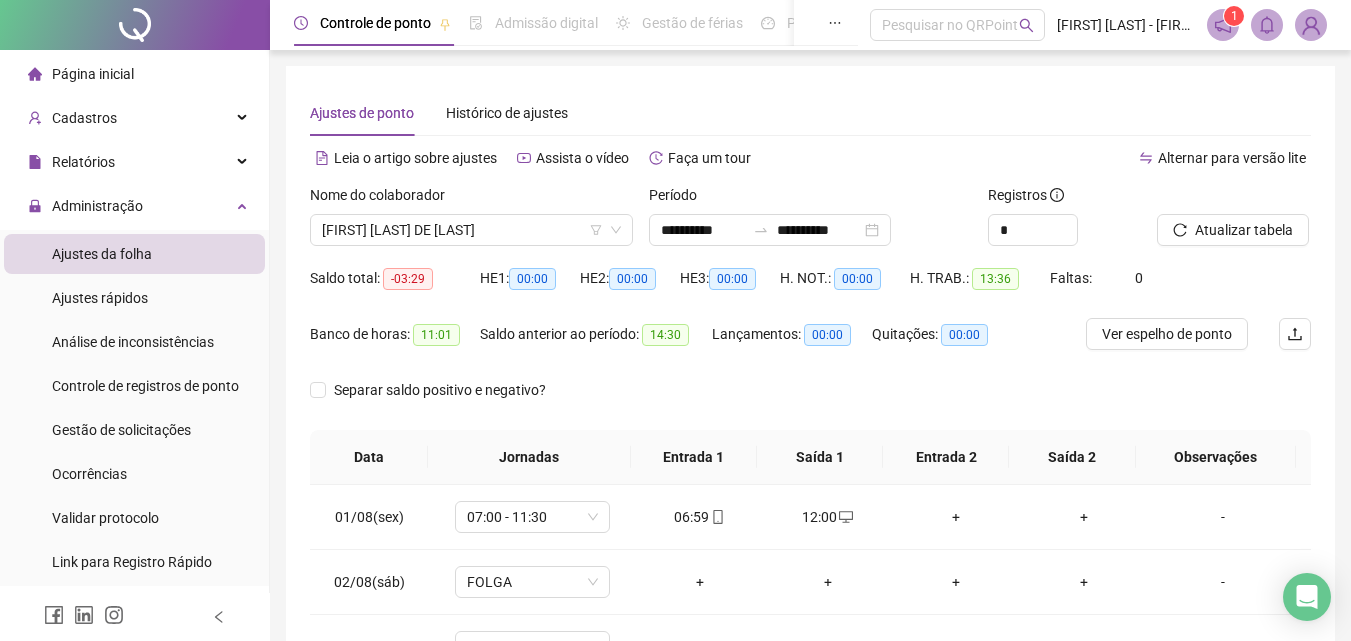 scroll, scrollTop: 279, scrollLeft: 0, axis: vertical 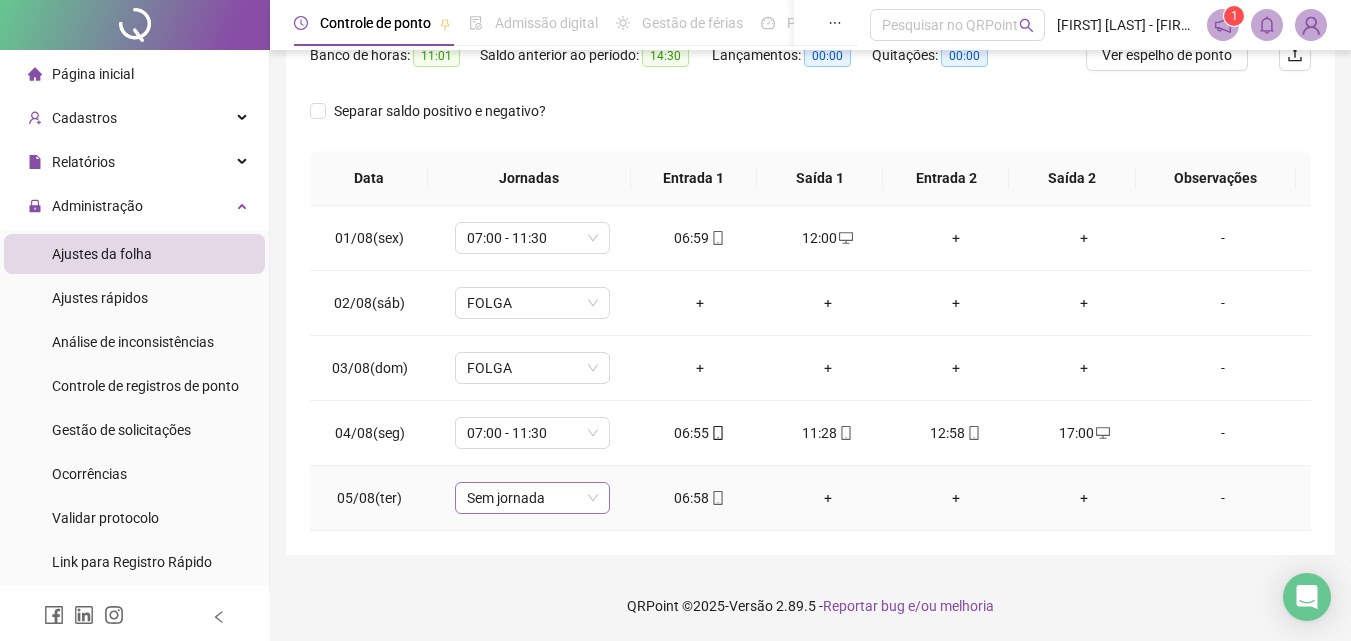 click on "Sem jornada" at bounding box center [532, 498] 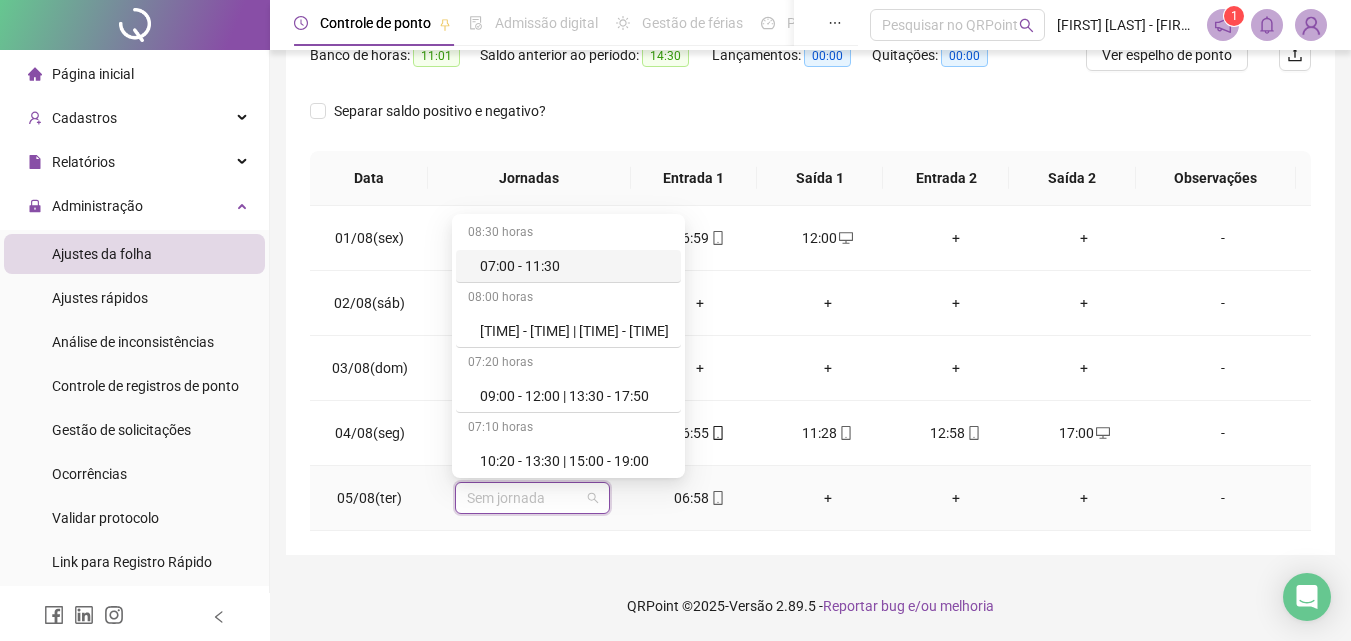 click on "07:00 - 11:30" at bounding box center (574, 266) 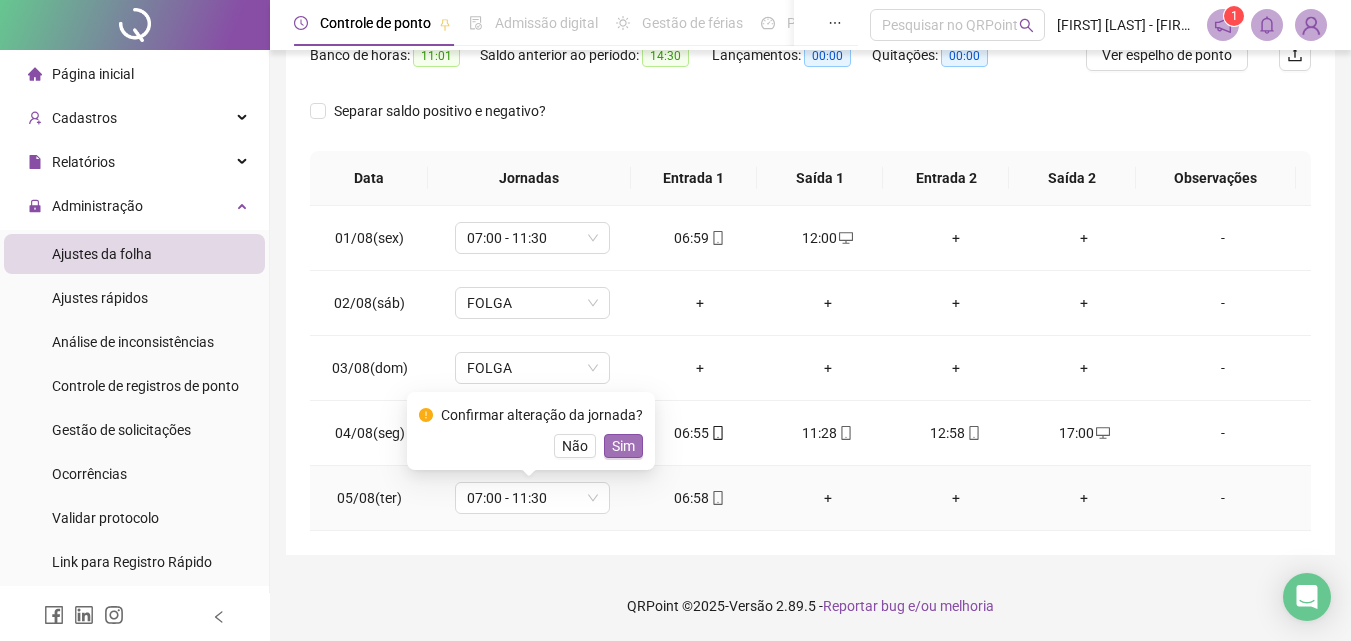 click on "Sim" at bounding box center (623, 446) 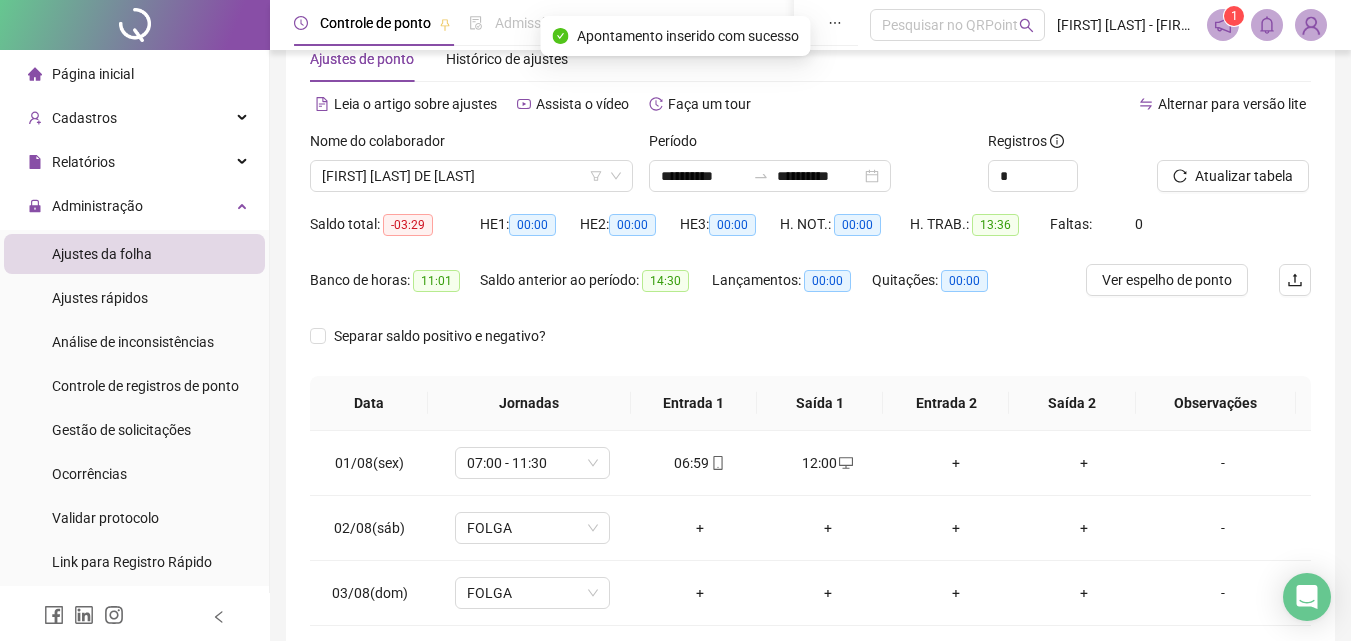 scroll, scrollTop: 0, scrollLeft: 0, axis: both 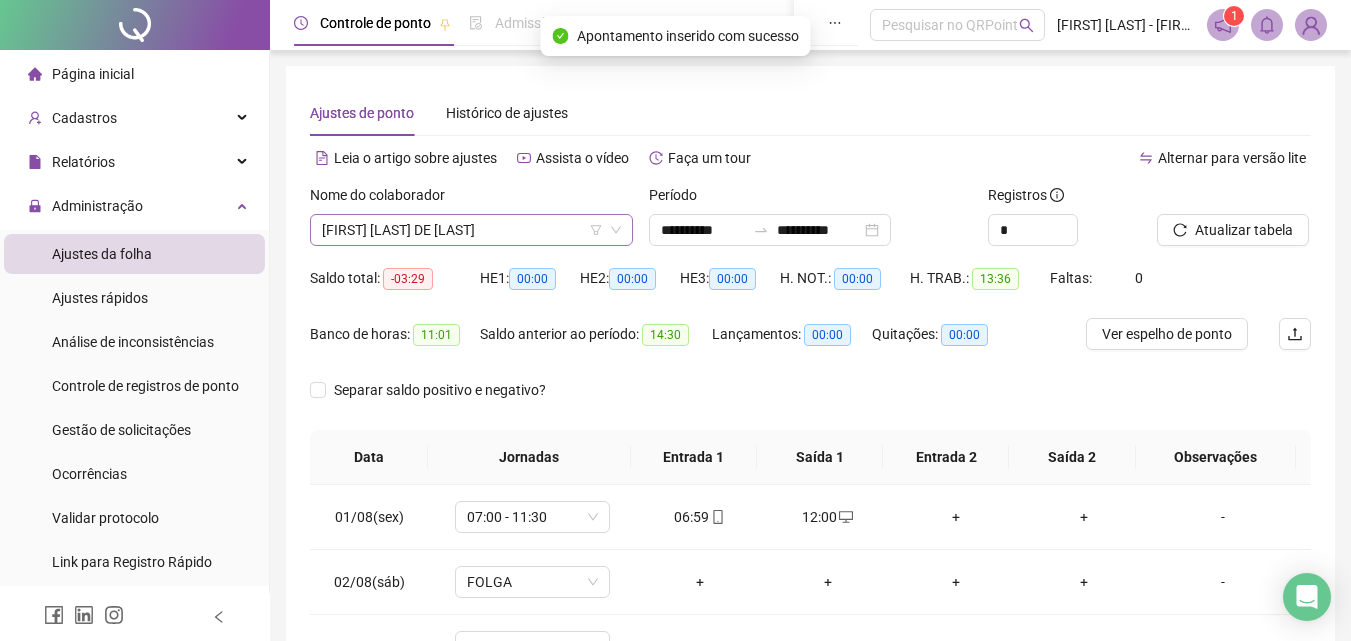 click on "[FIRST] [LAST] DE [LAST]" at bounding box center (471, 230) 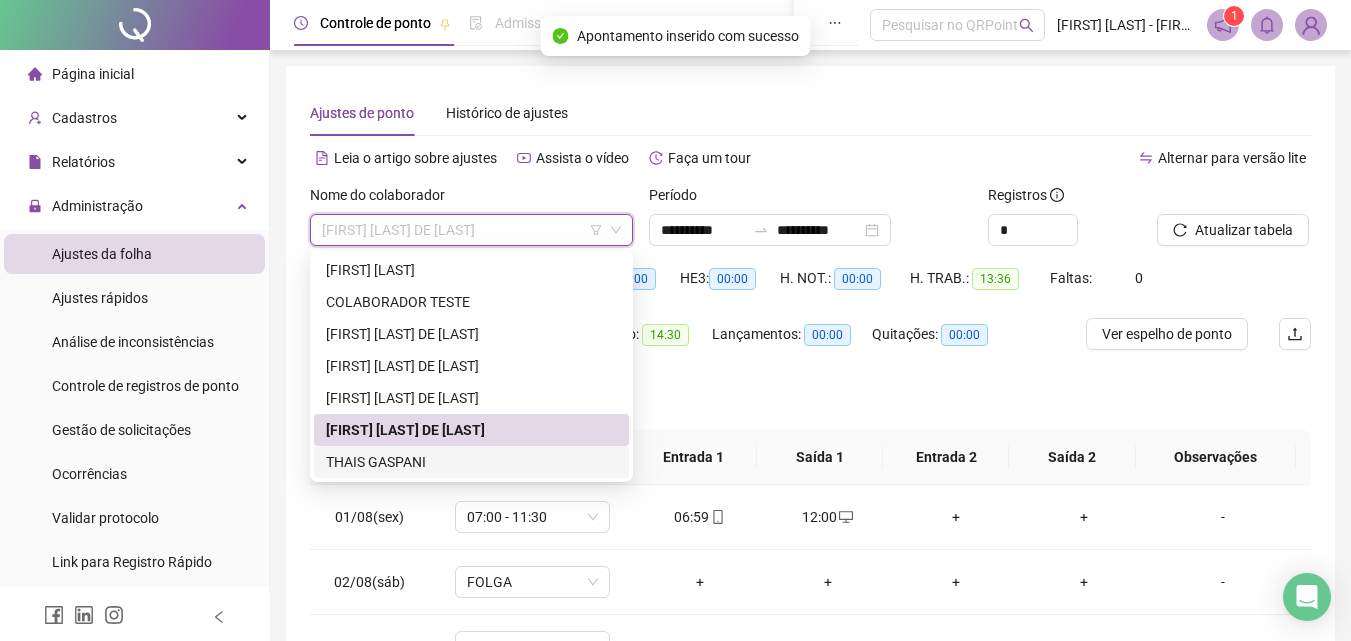 click on "THAIS GASPANI" at bounding box center [471, 462] 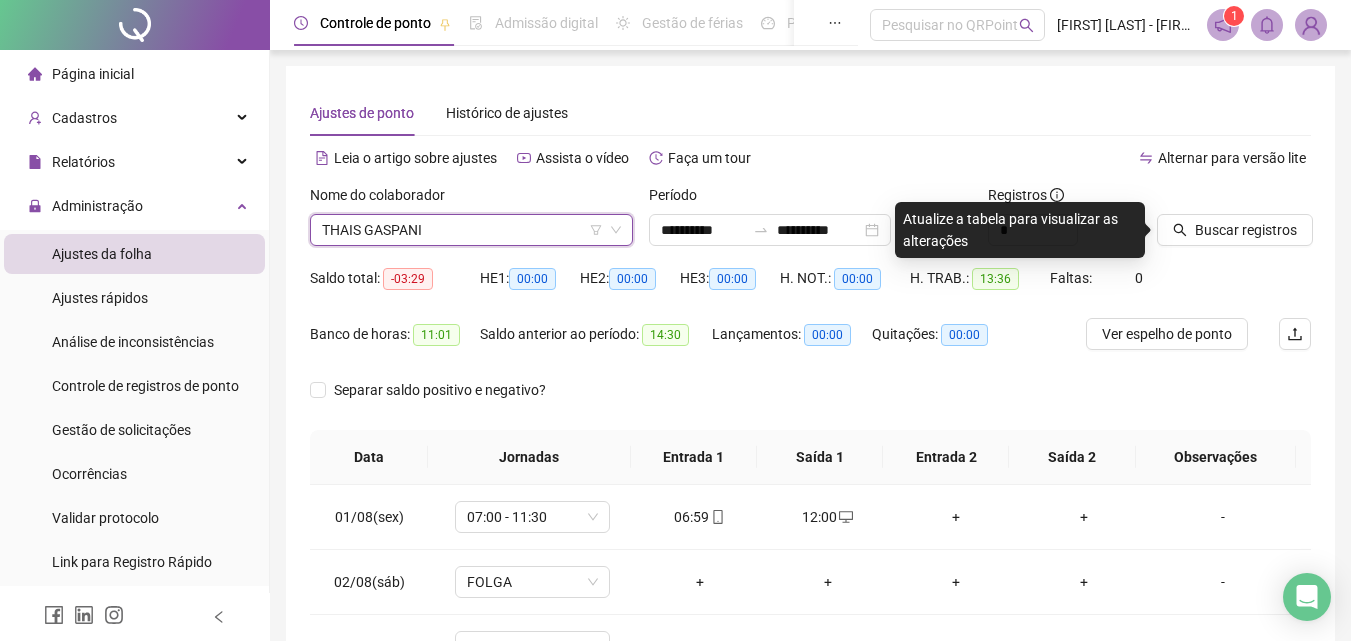 click on "**********" at bounding box center [810, 450] 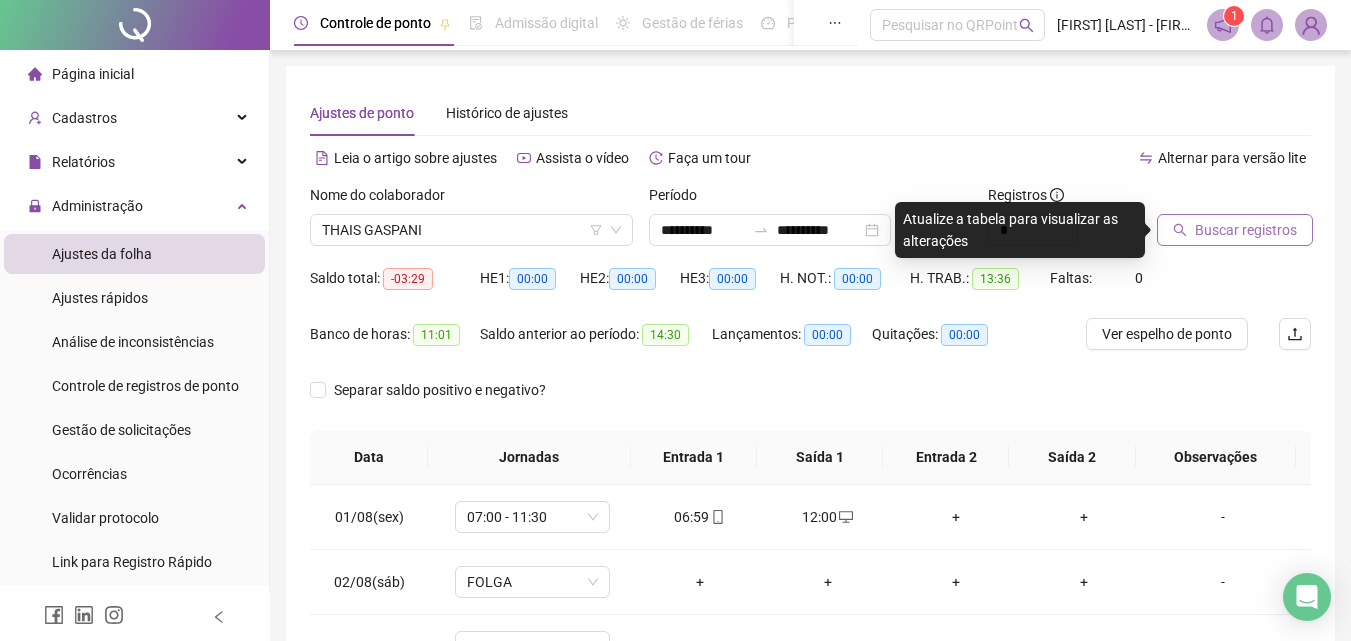click on "Buscar registros" at bounding box center (1246, 230) 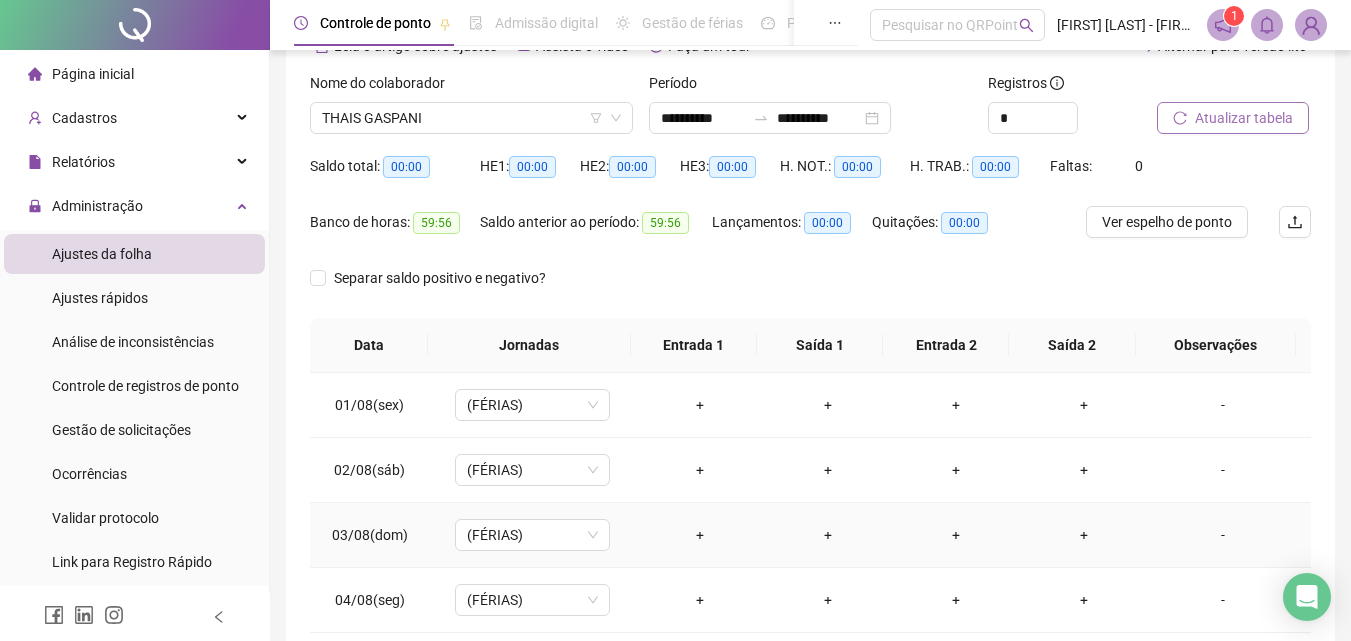 scroll, scrollTop: 0, scrollLeft: 0, axis: both 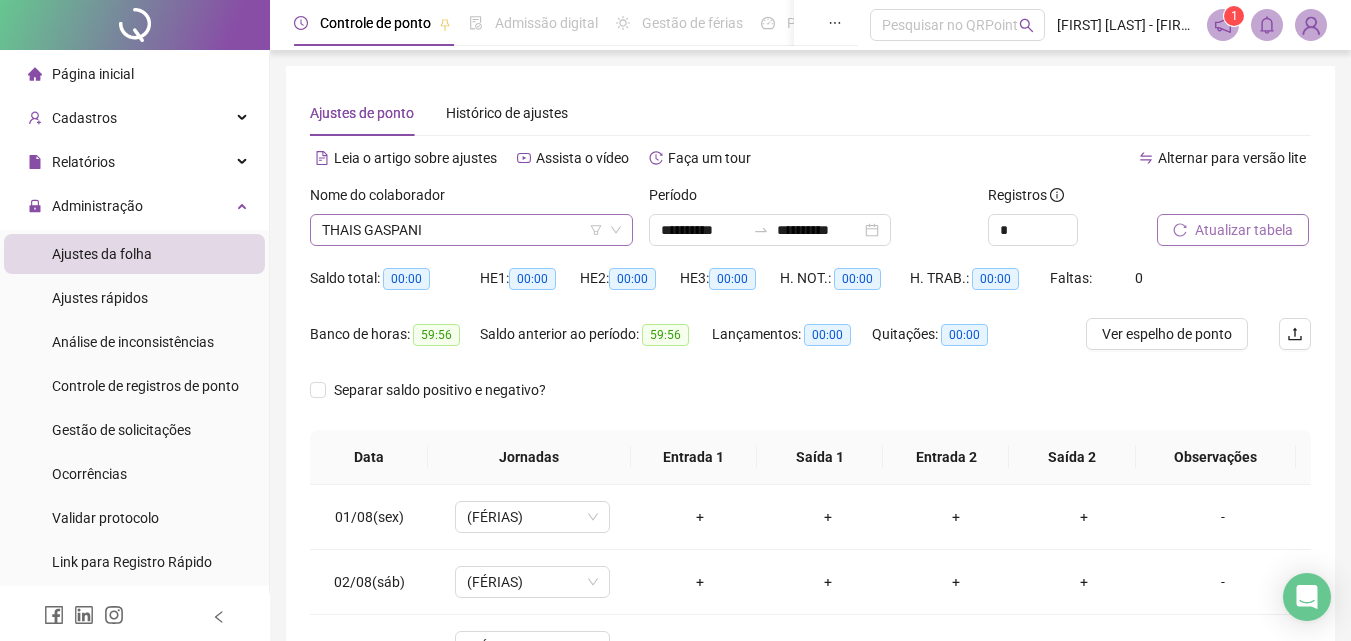 click on "THAIS GASPANI" at bounding box center [471, 230] 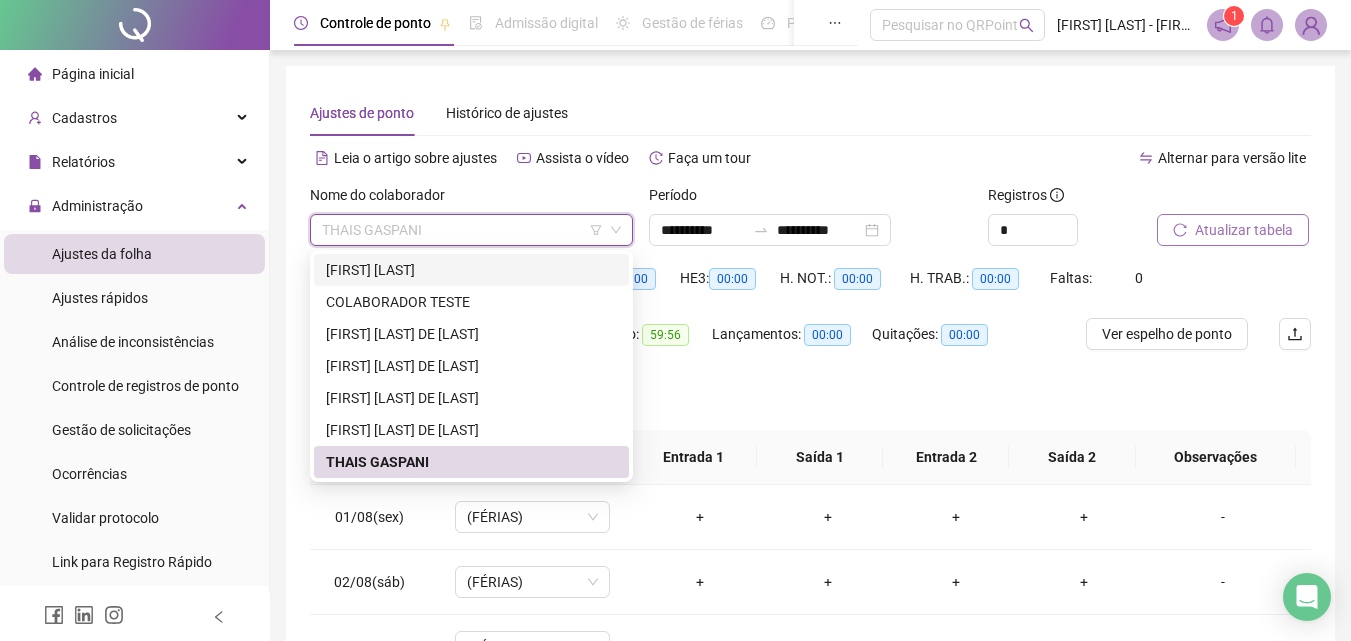 click on "[FIRST] [LAST]" at bounding box center [471, 270] 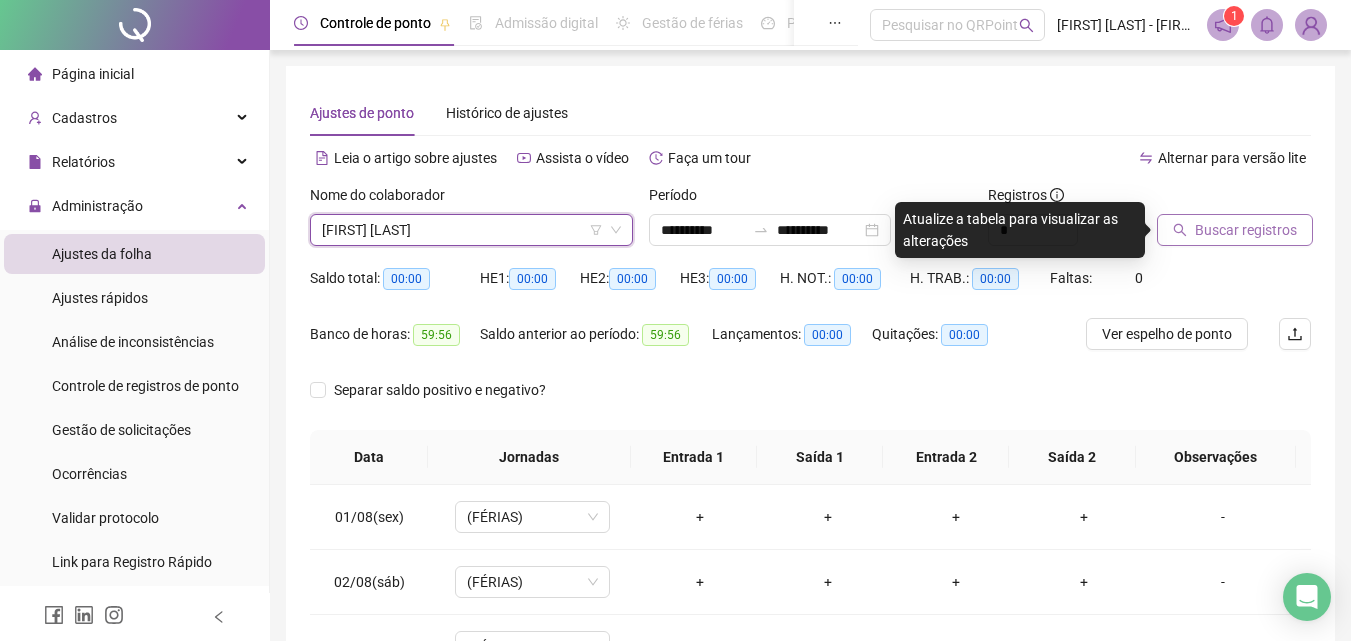 click on "Buscar registros" at bounding box center [1234, 223] 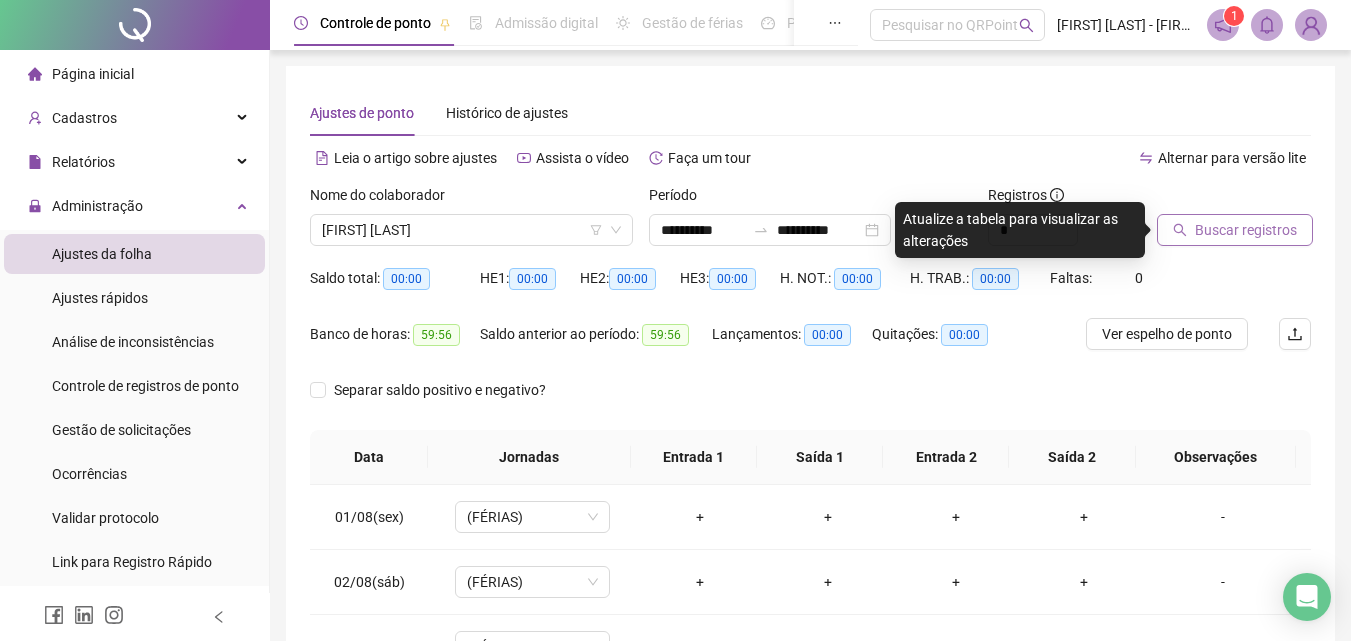 click on "Buscar registros" at bounding box center [1235, 230] 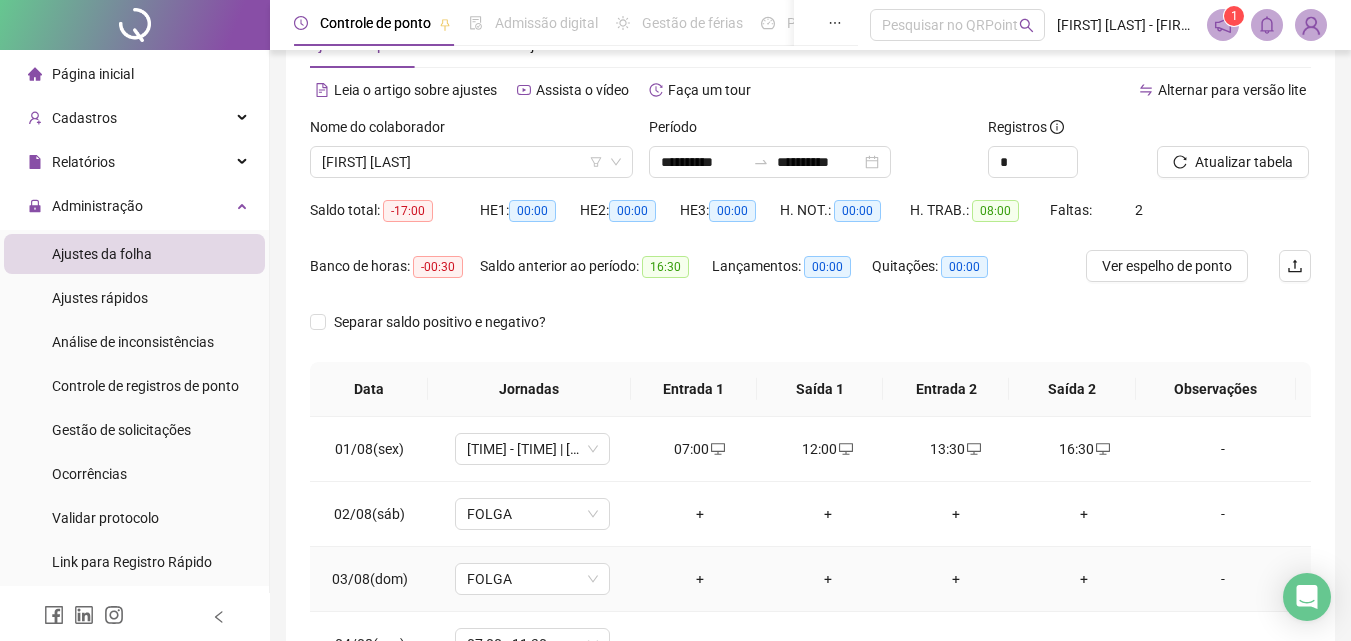 scroll, scrollTop: 0, scrollLeft: 0, axis: both 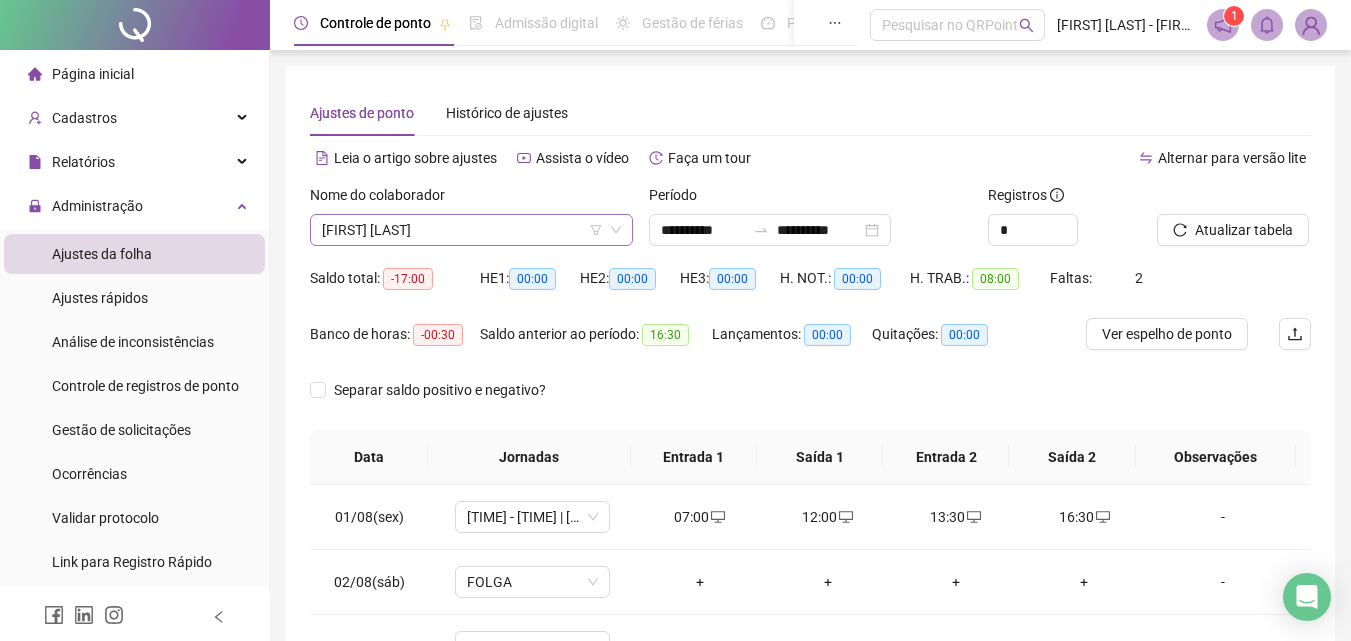 click on "[FIRST] [LAST]" at bounding box center (471, 230) 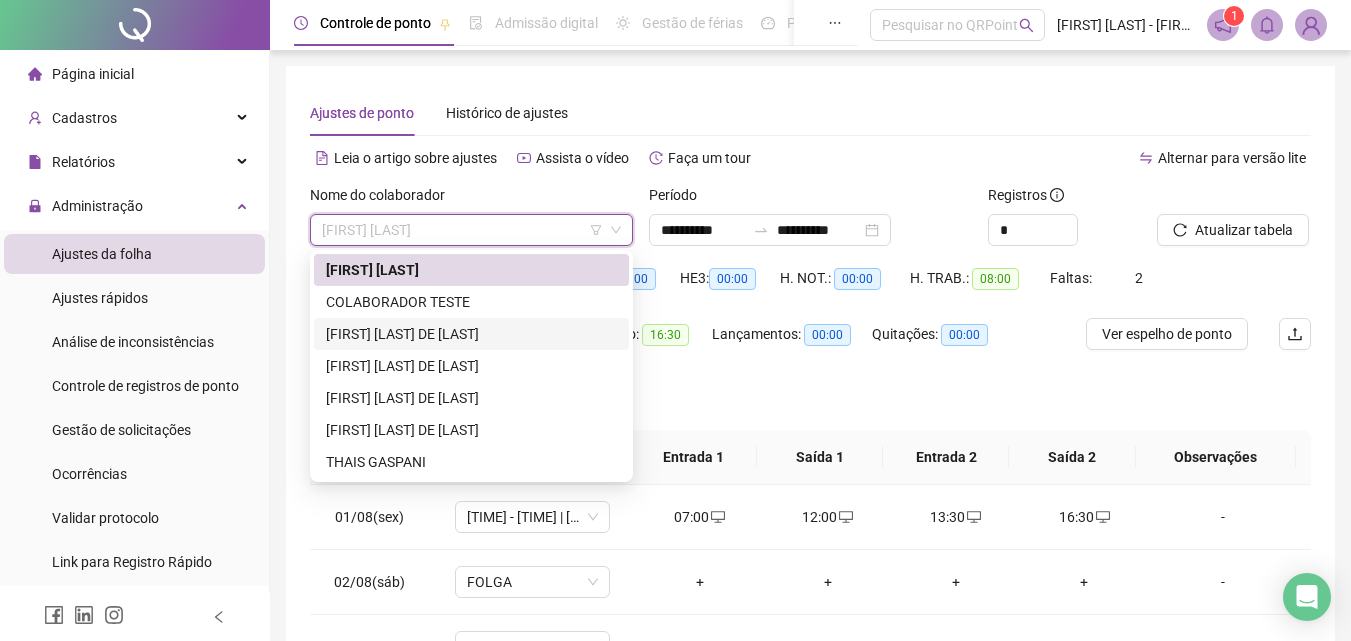 click on "[FIRST] [LAST] DE [LAST]" at bounding box center [471, 334] 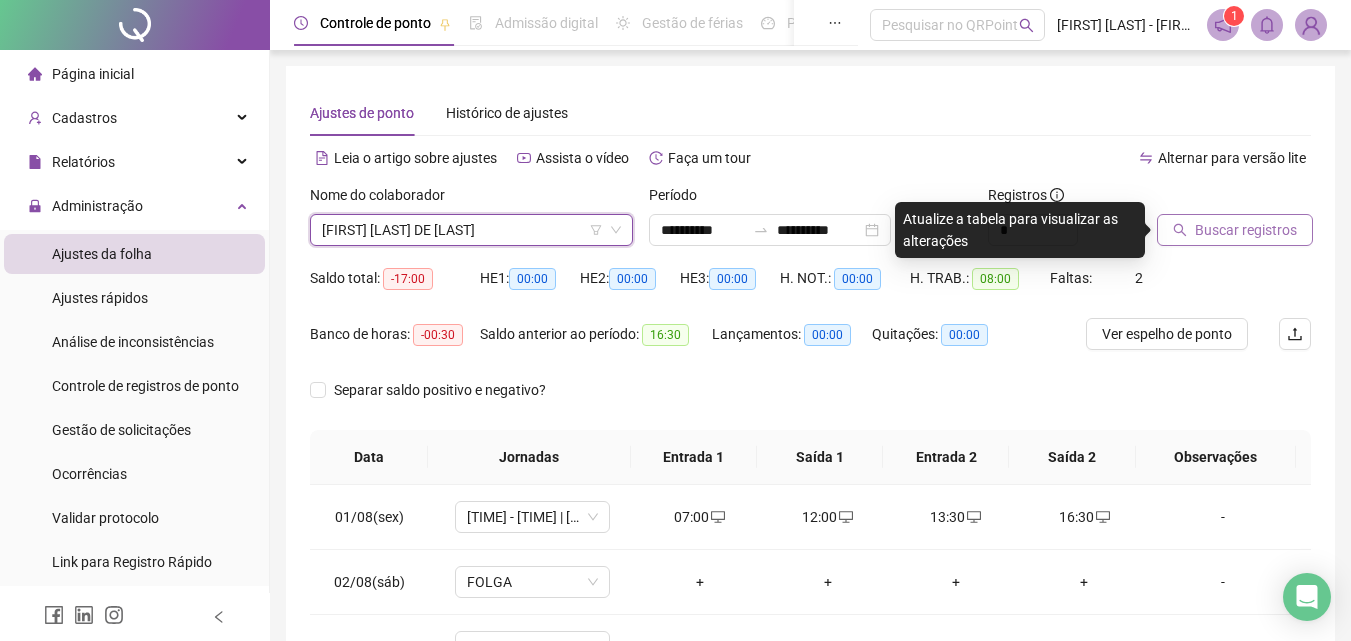 click 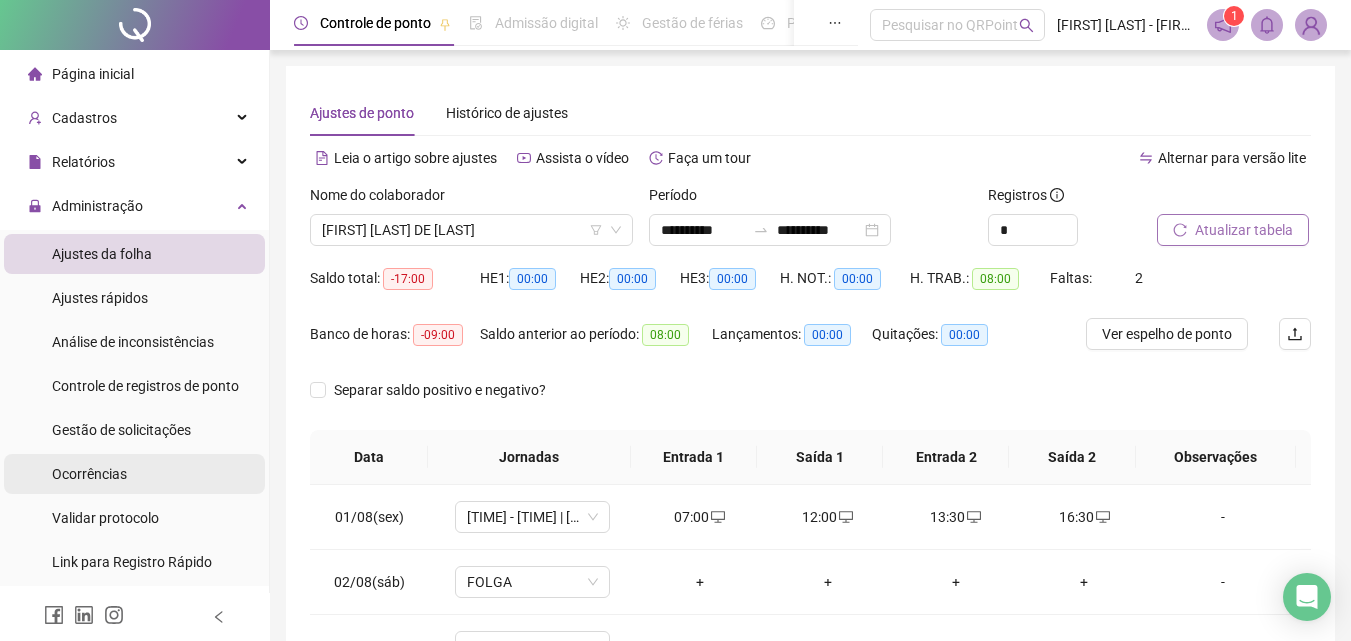 click on "Ocorrências" at bounding box center (89, 474) 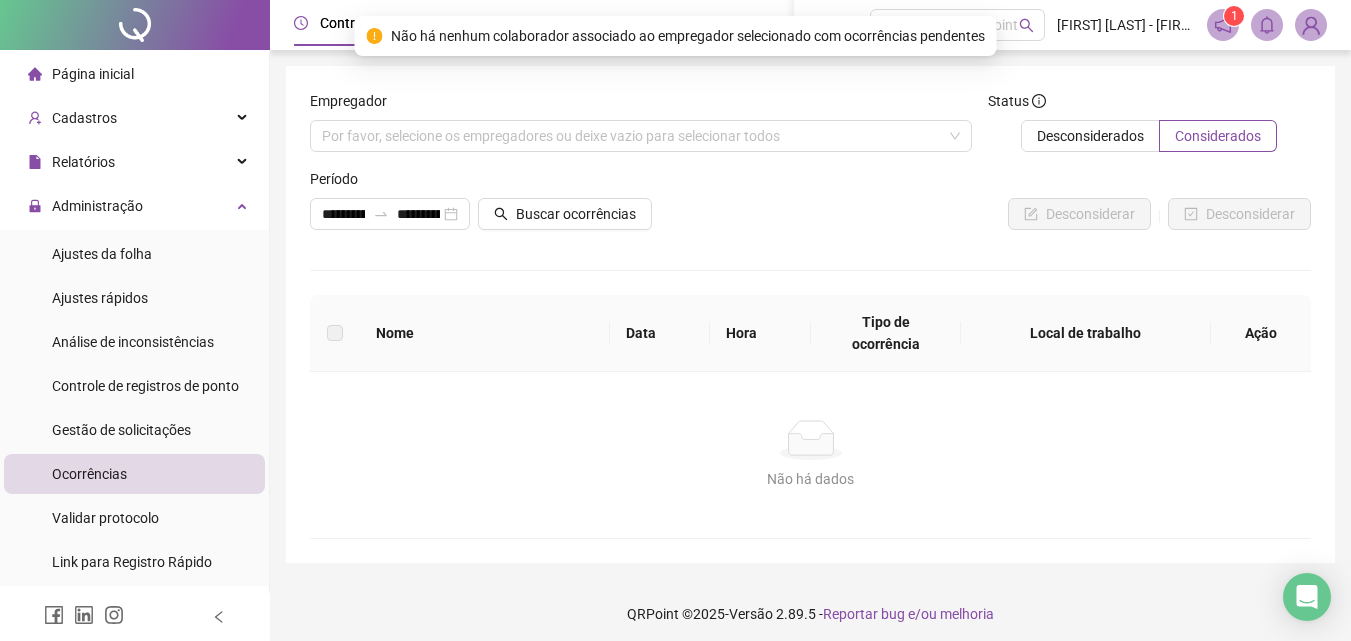 click on "Empregador   Por favor, selecione os empregadores ou deixe vazio para selecionar todos" at bounding box center [641, 129] 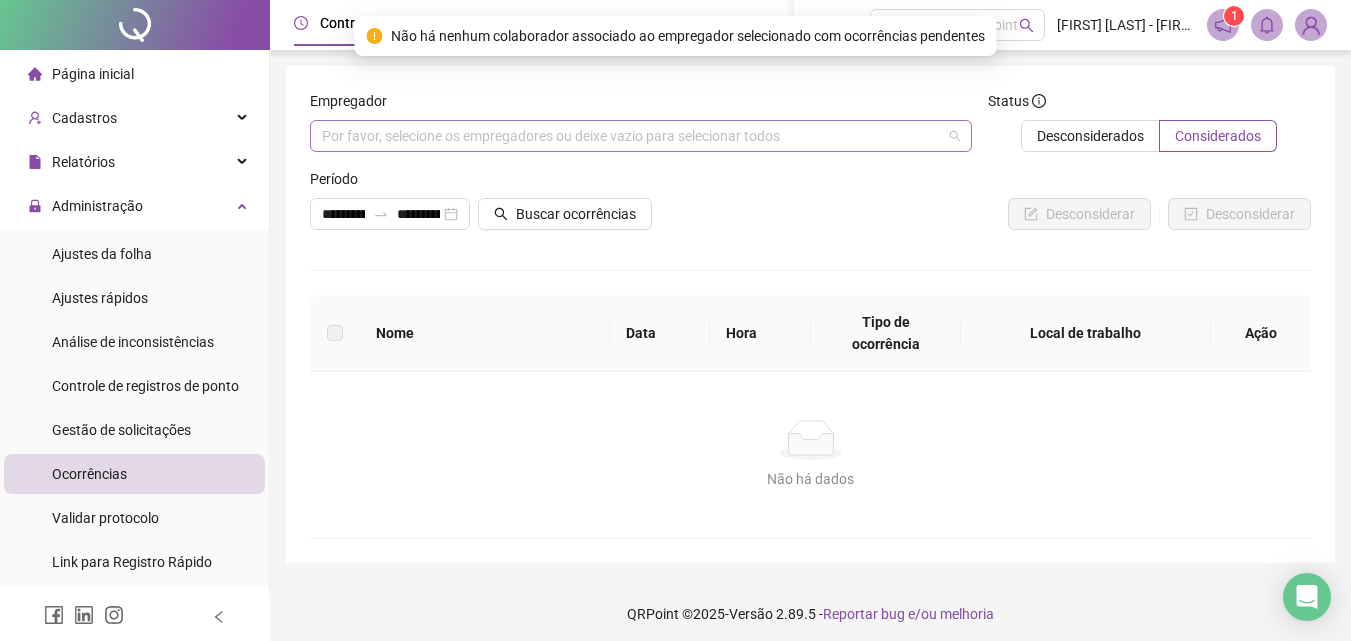 click on "Por favor, selecione os empregadores ou deixe vazio para selecionar todos" at bounding box center (641, 136) 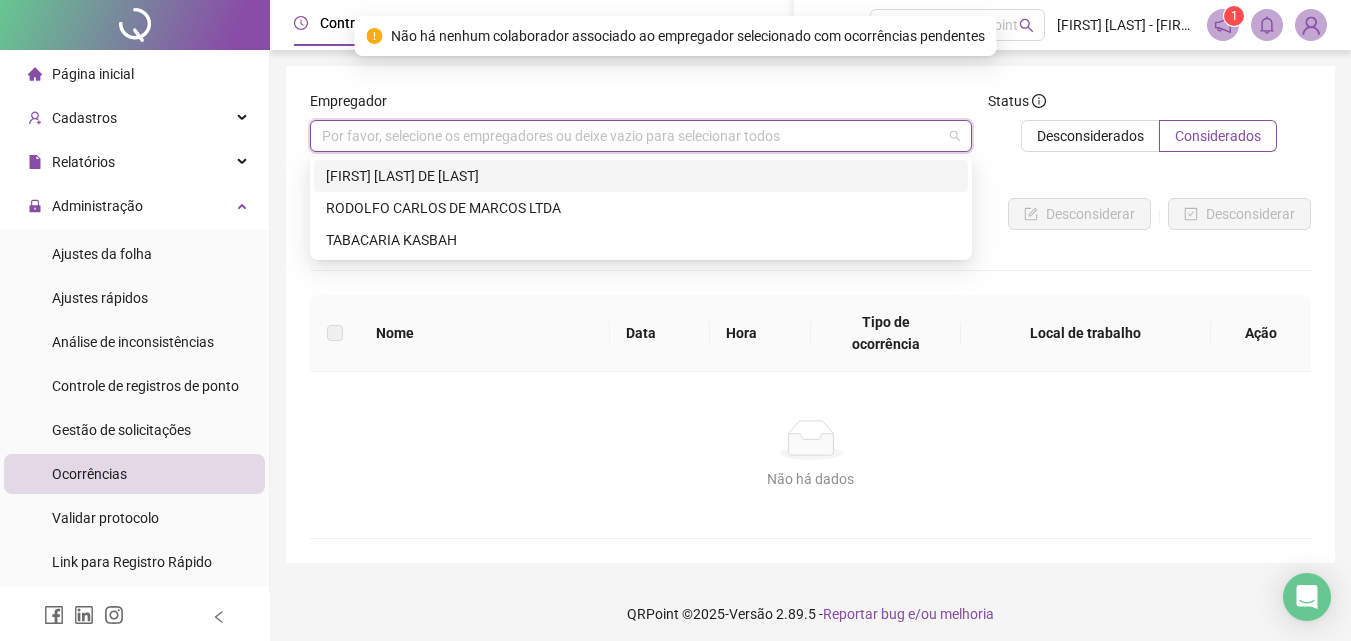 click on "[FIRST] [LAST] DE [LAST]" at bounding box center [641, 176] 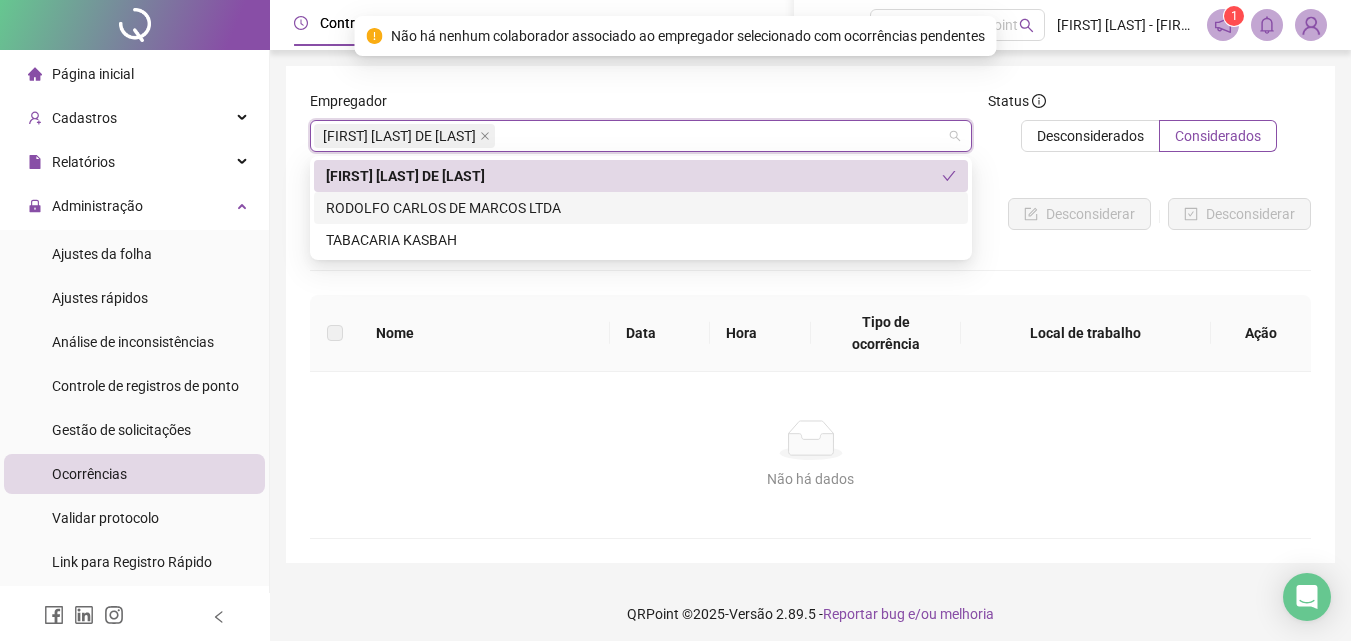 click on "RODOLFO CARLOS DE MARCOS LTDA" at bounding box center (641, 208) 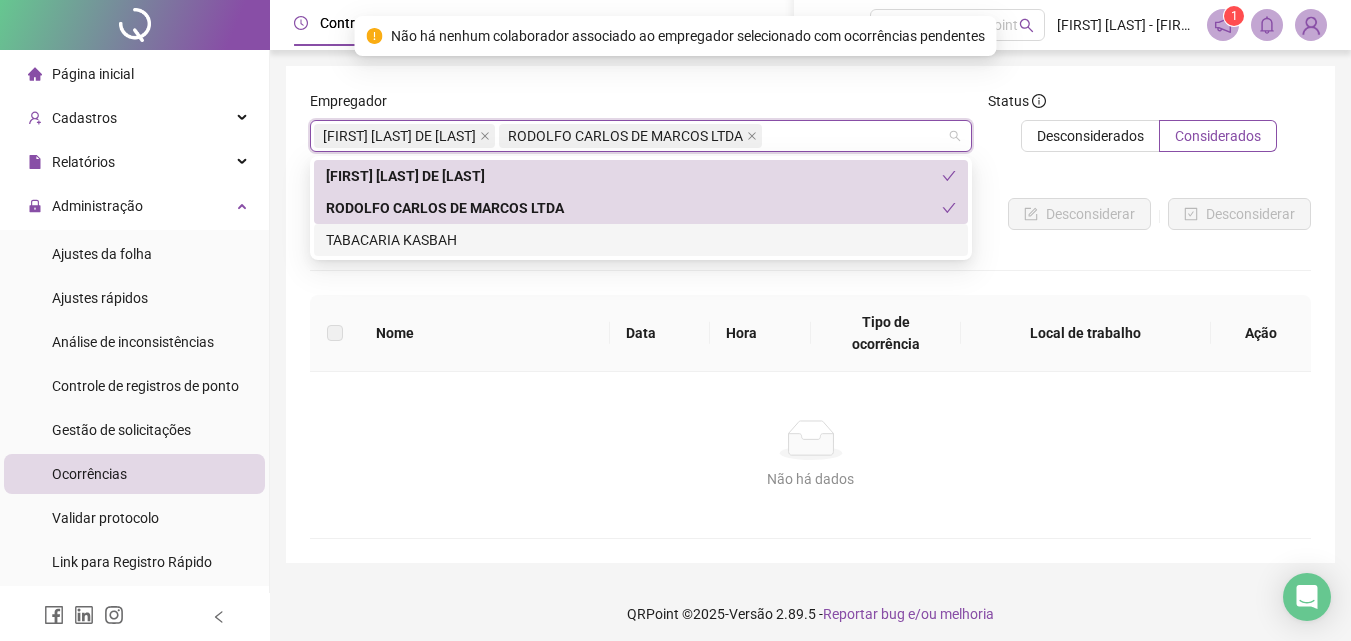 click on "Desconsiderar  Desconsiderar" at bounding box center [978, 207] 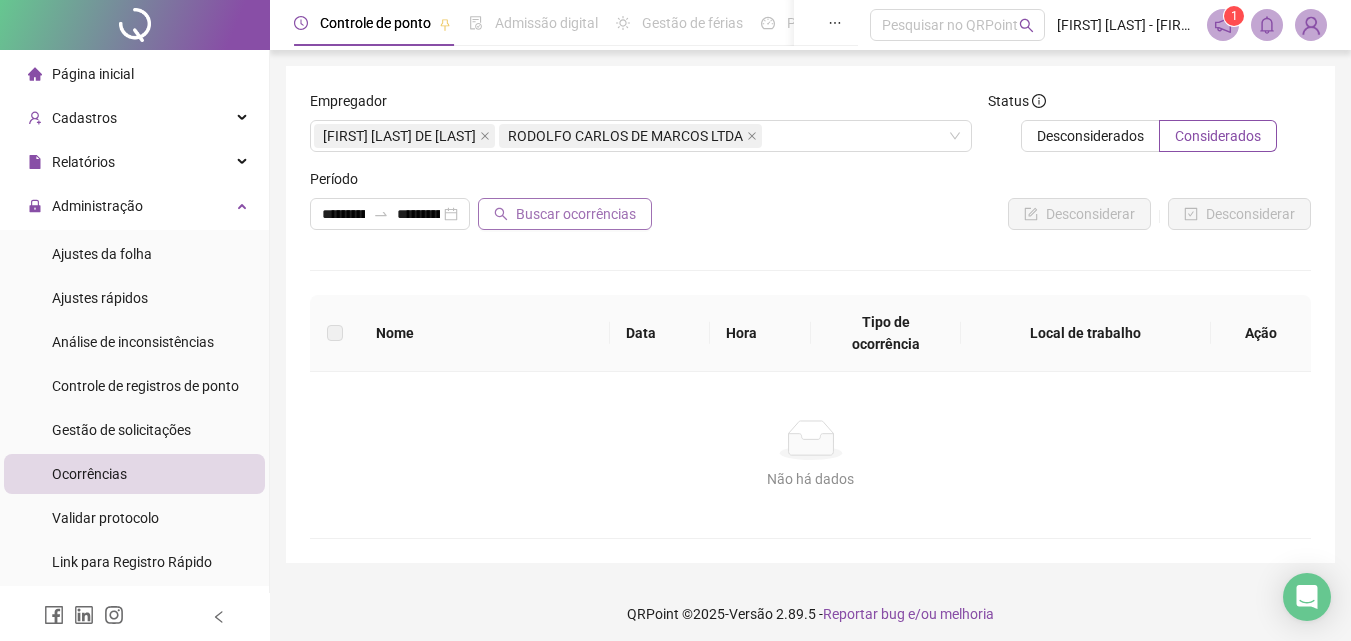 click on "Buscar ocorrências" at bounding box center (558, 199) 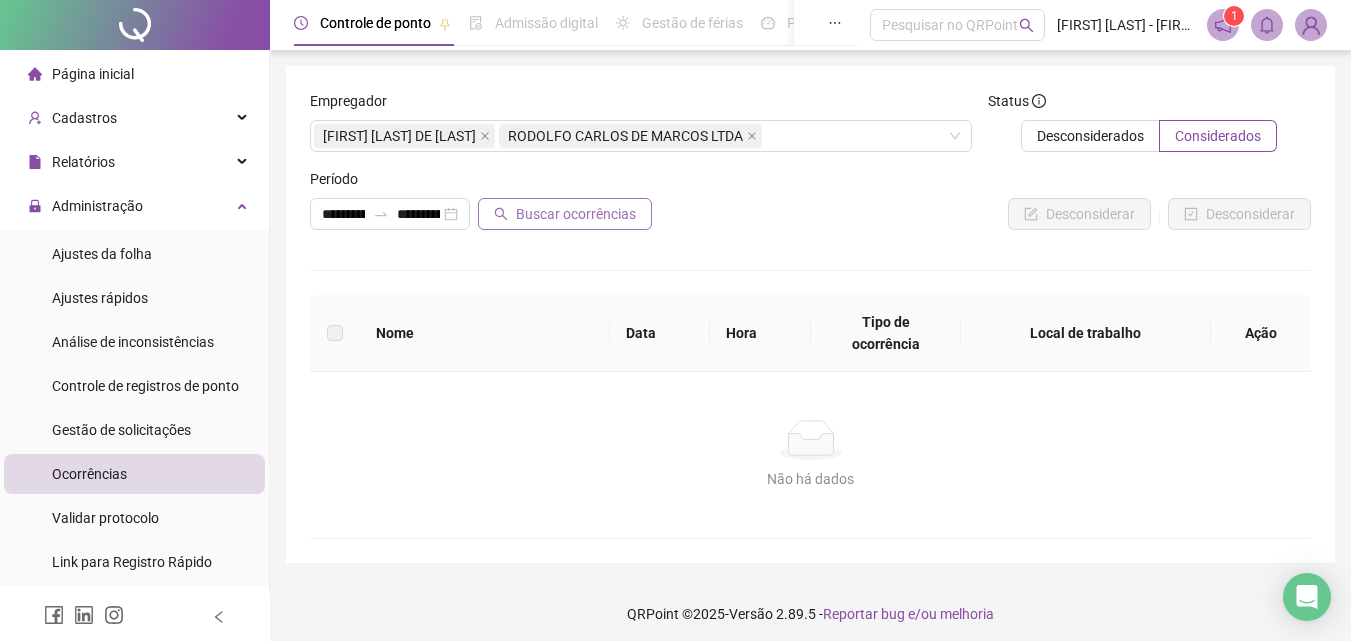 click on "Buscar ocorrências" at bounding box center [565, 214] 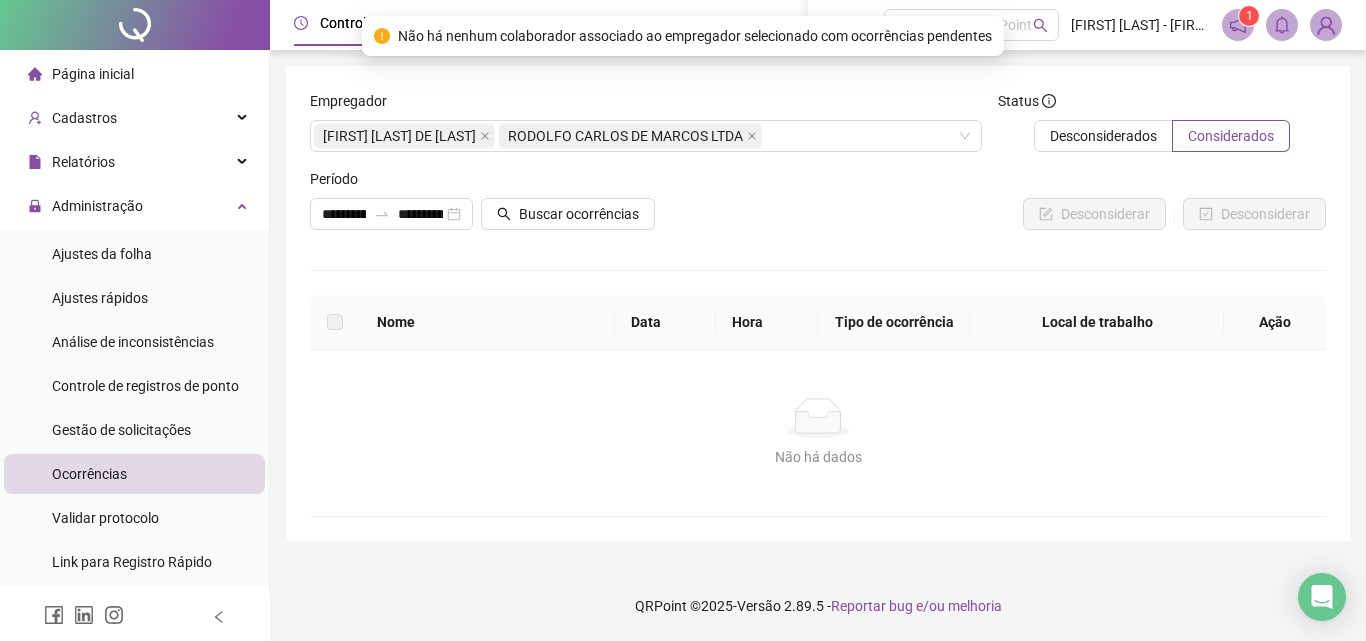 click on "Página inicial" at bounding box center (134, 74) 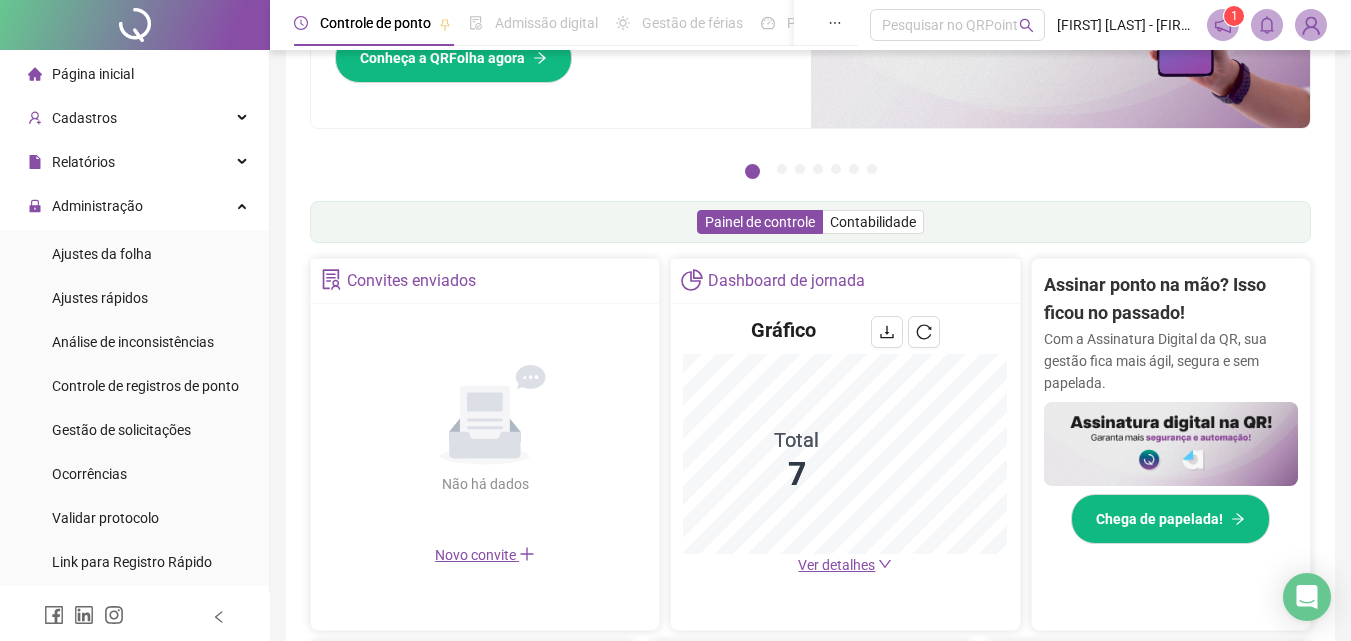 scroll, scrollTop: 479, scrollLeft: 0, axis: vertical 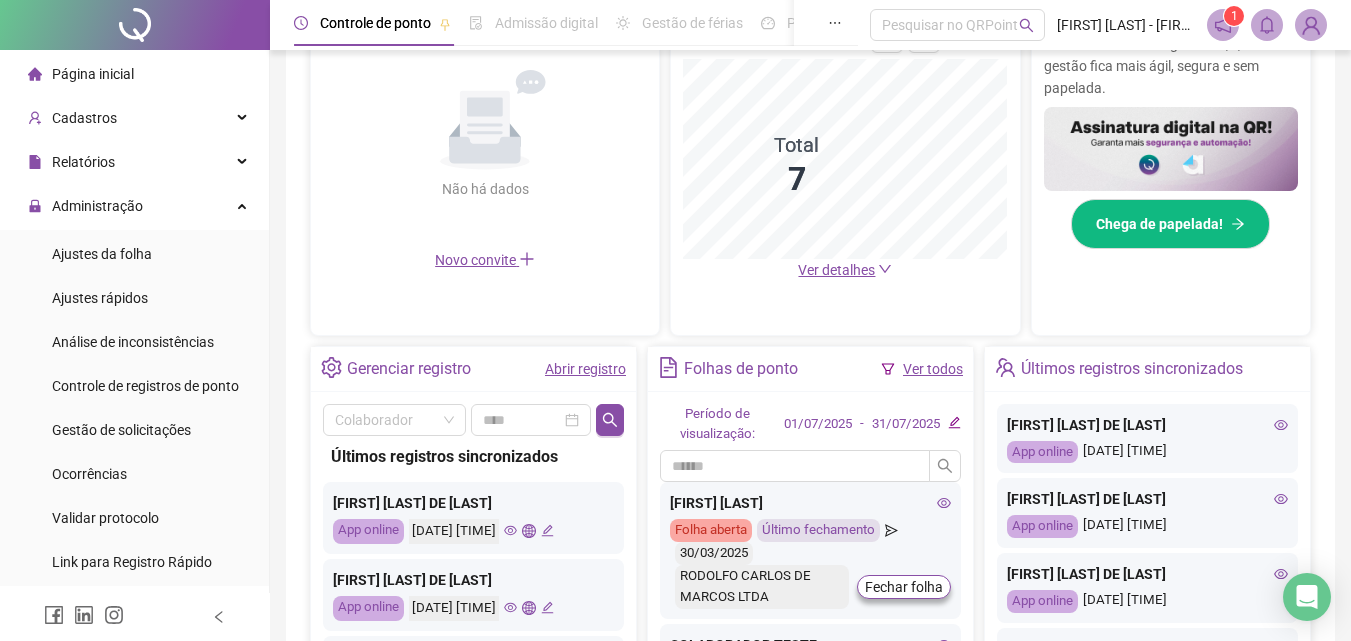 click on "Página inicial" at bounding box center (134, 74) 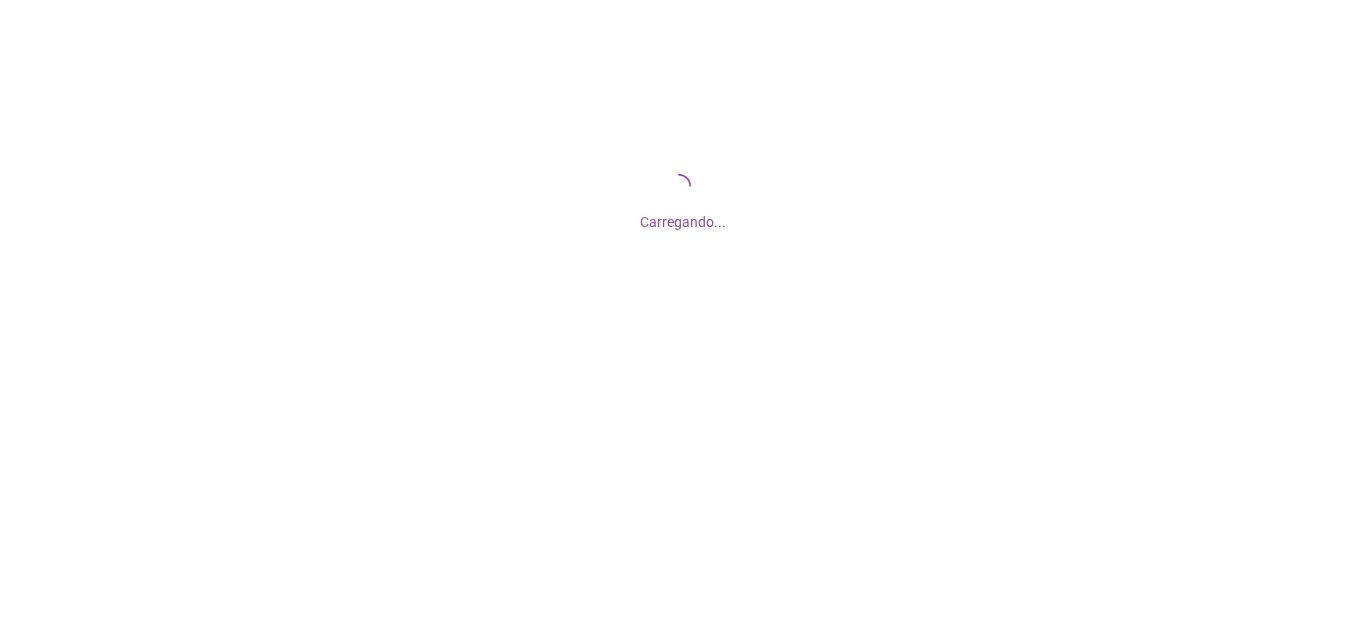 scroll, scrollTop: 0, scrollLeft: 0, axis: both 